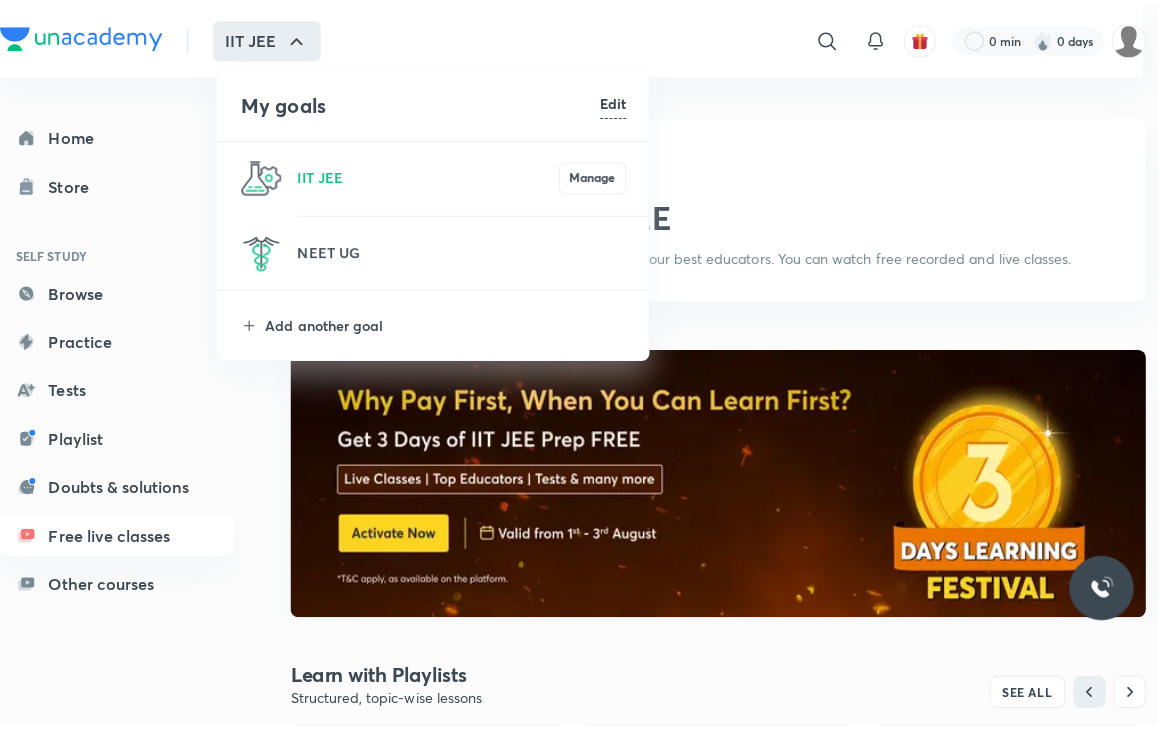 scroll, scrollTop: 294, scrollLeft: 0, axis: vertical 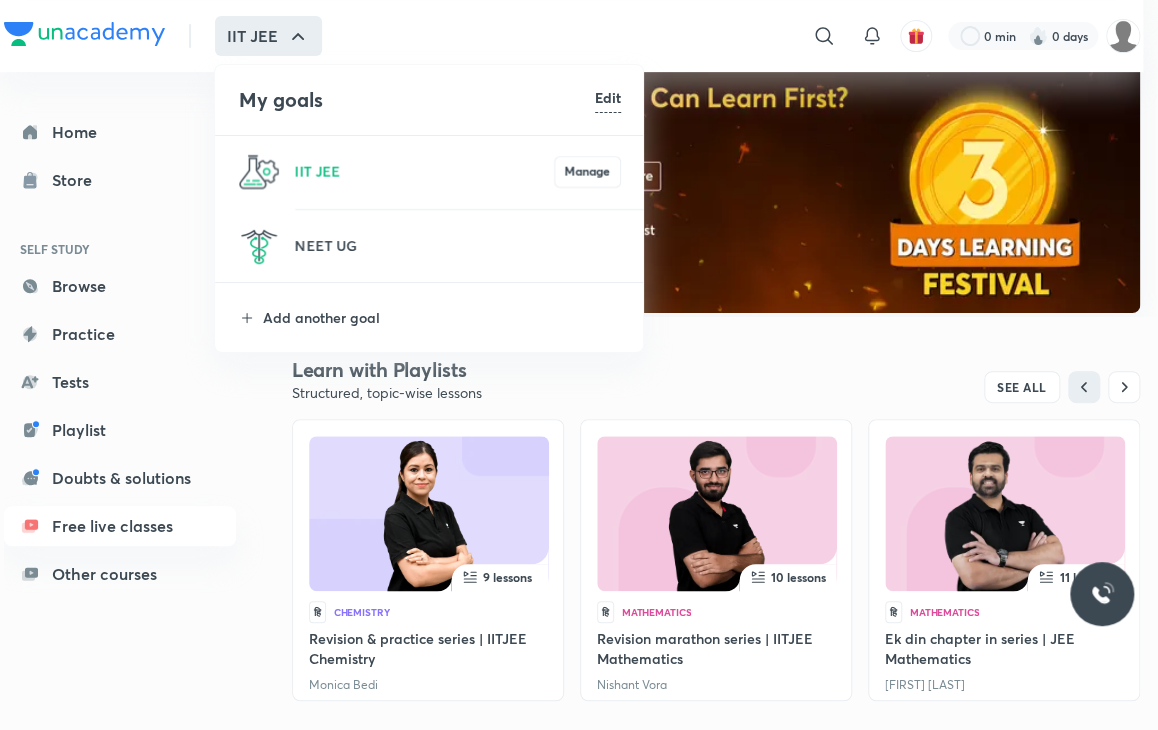 click at bounding box center [579, 365] 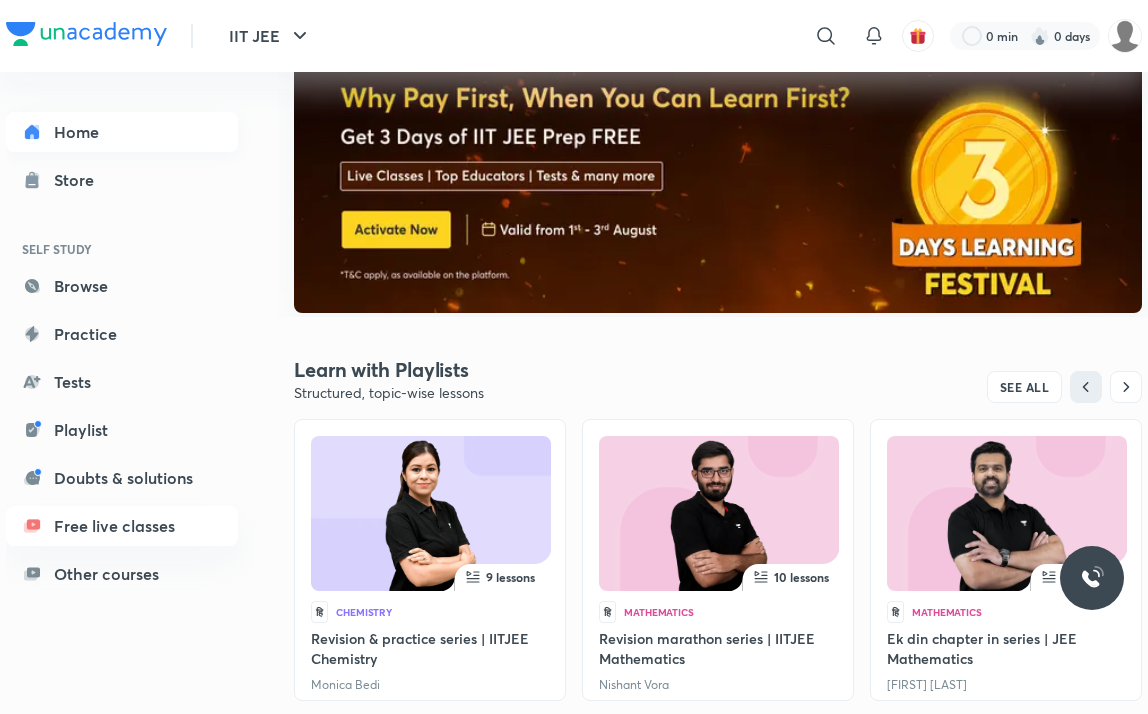 click on "Home" at bounding box center (122, 132) 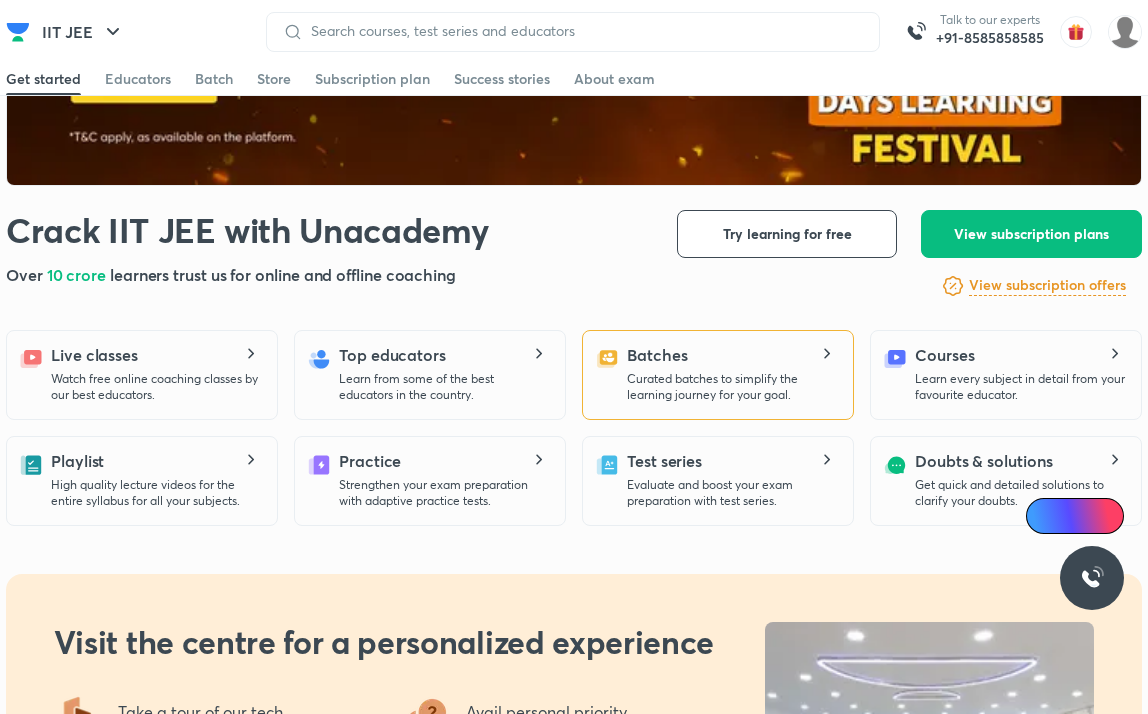 scroll, scrollTop: 260, scrollLeft: 0, axis: vertical 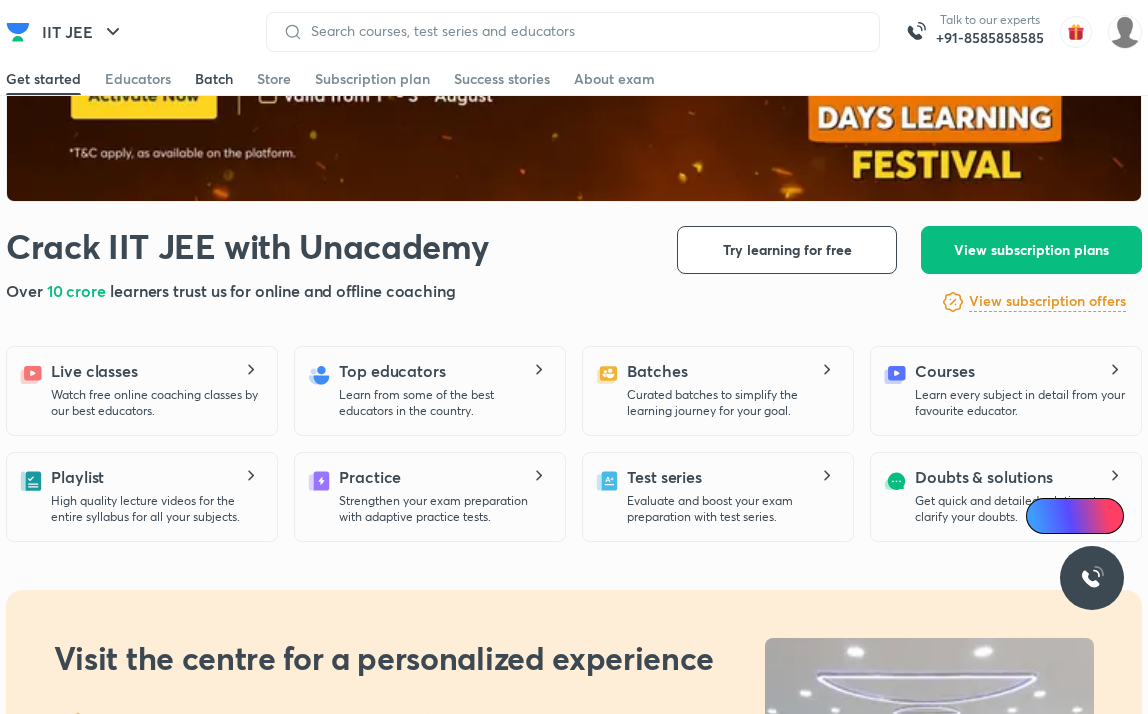 click on "Batch" at bounding box center (214, 79) 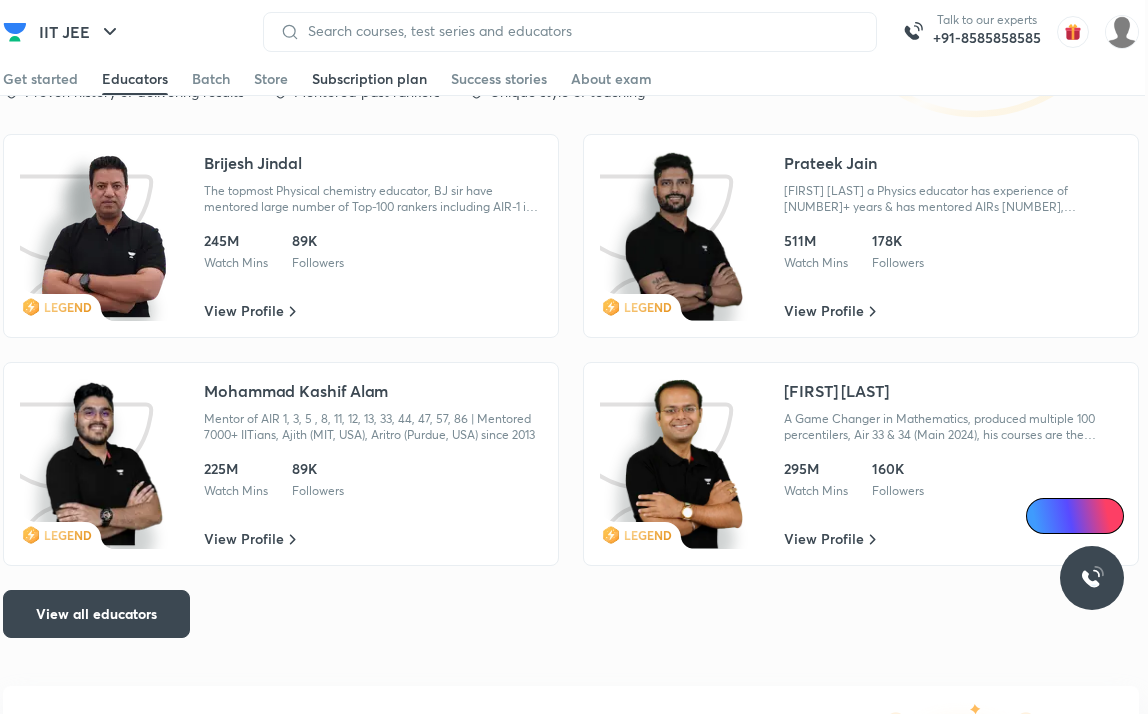 scroll, scrollTop: 3700, scrollLeft: 3, axis: both 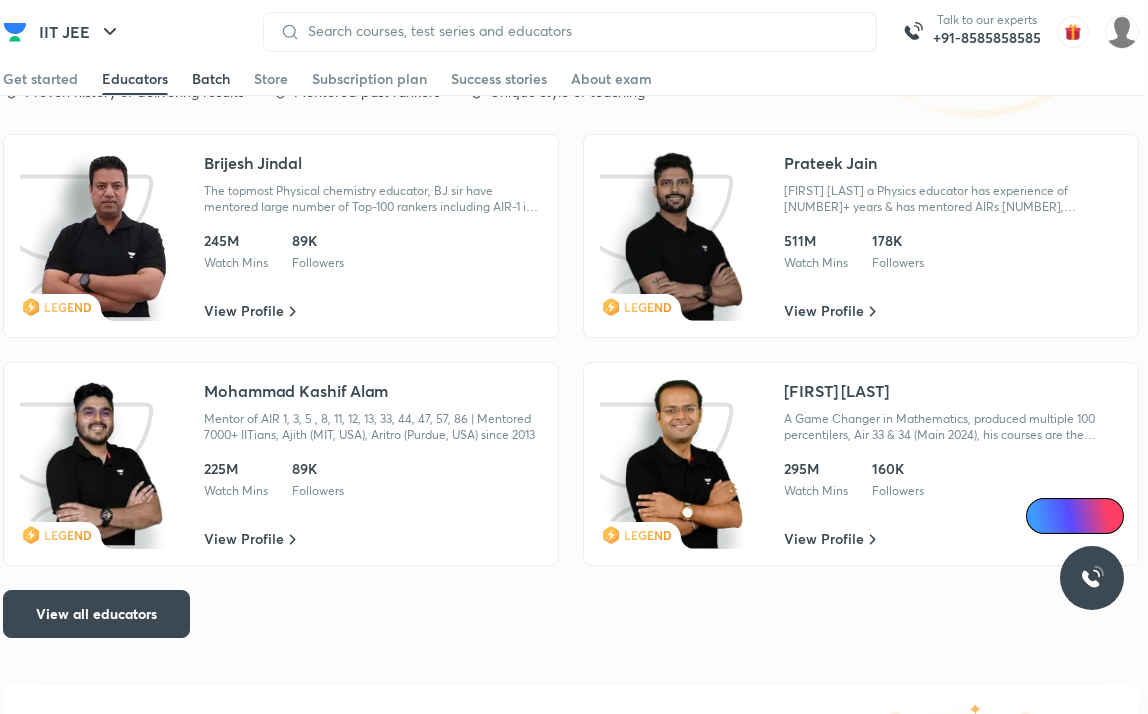 click on "Batch" at bounding box center [211, 79] 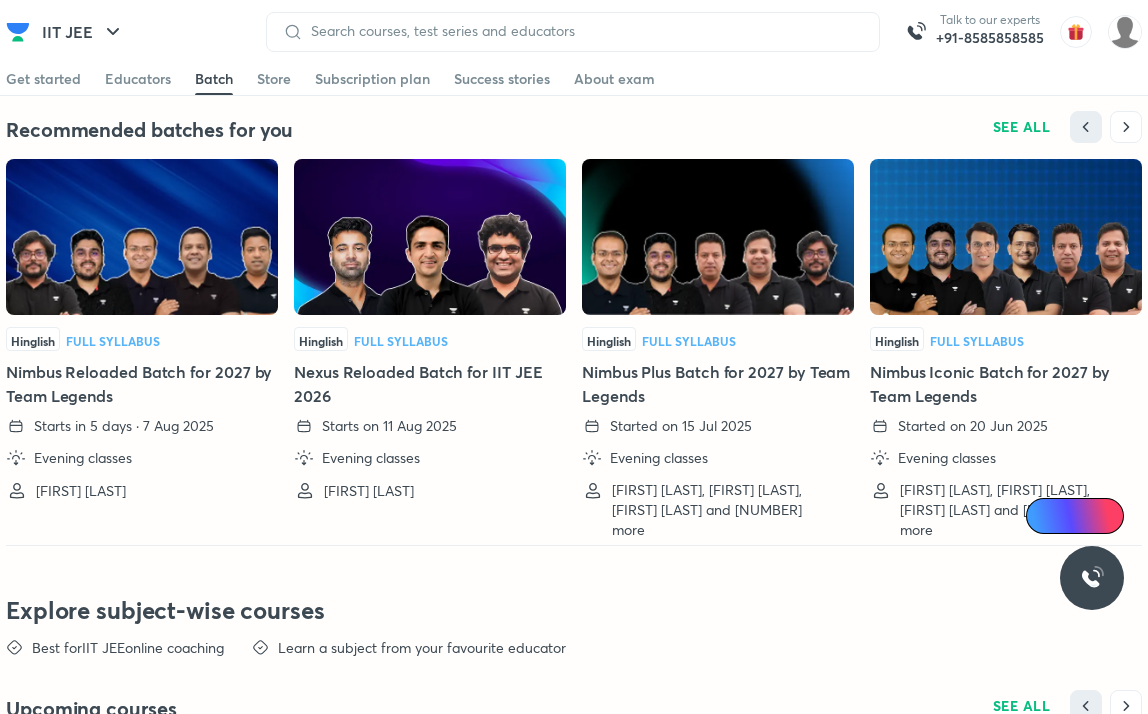 scroll, scrollTop: 4798, scrollLeft: 0, axis: vertical 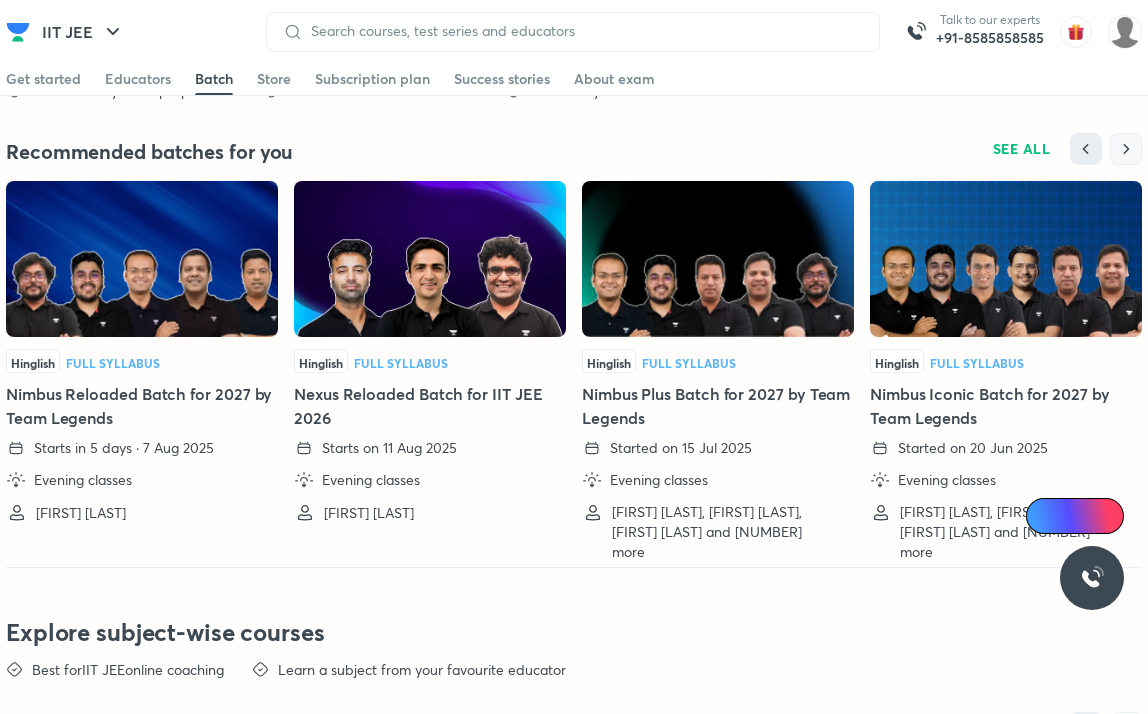 click 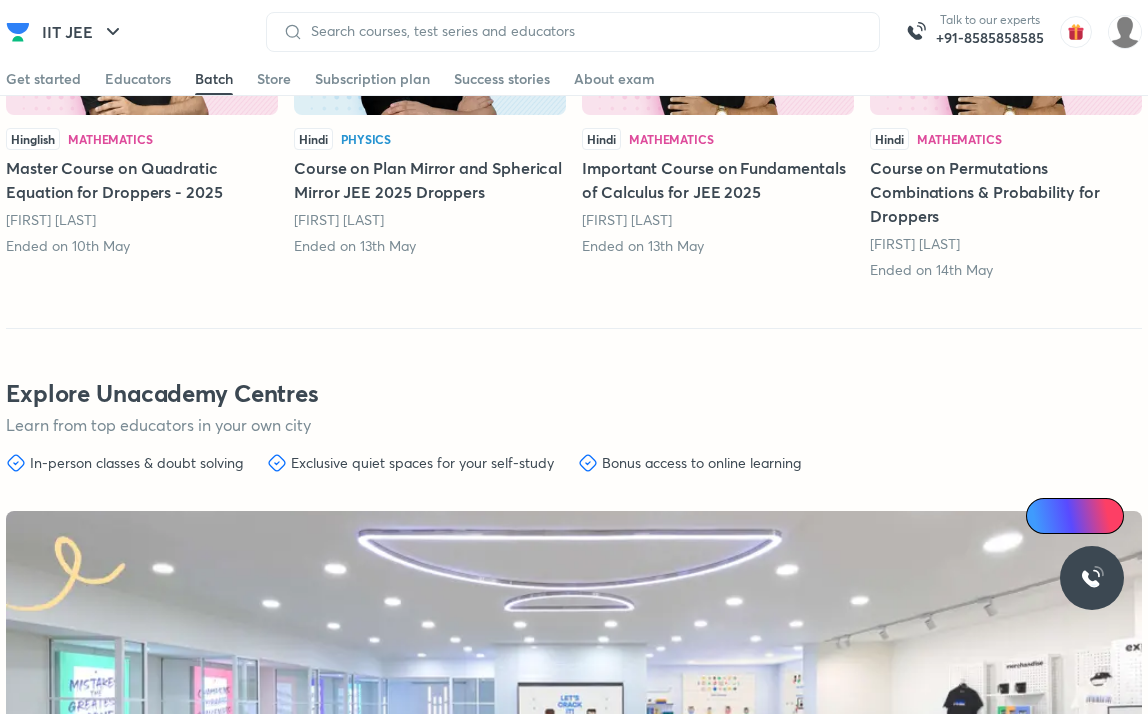 scroll, scrollTop: 5744, scrollLeft: 0, axis: vertical 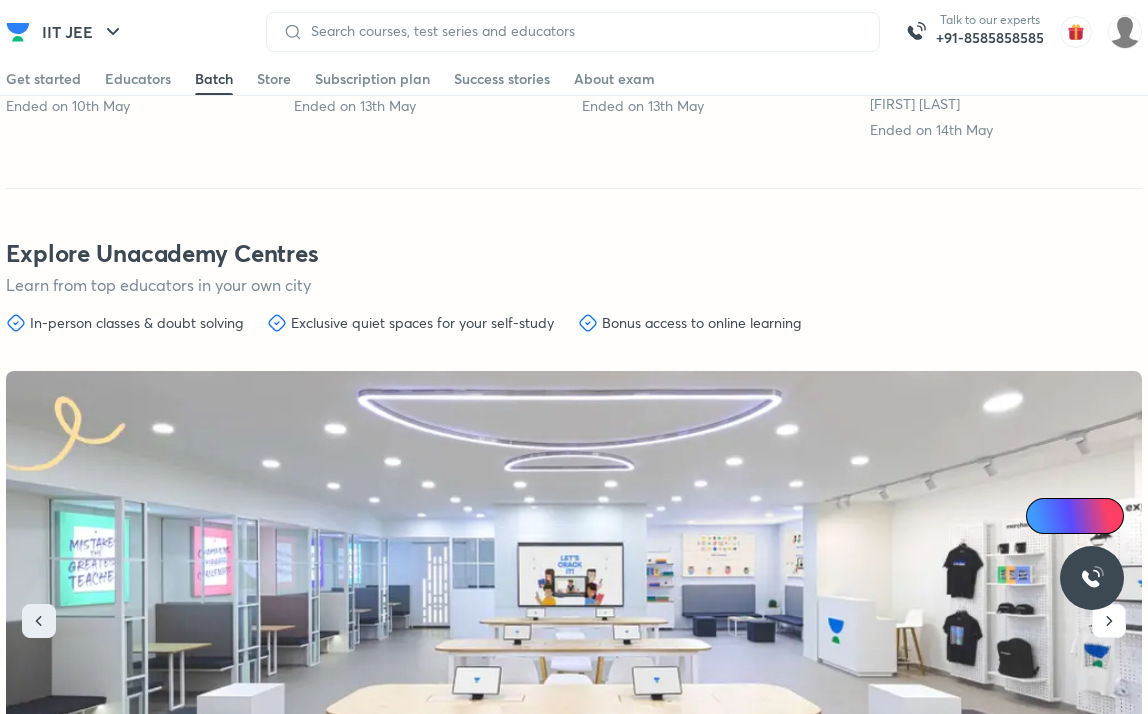 click on "Ai Doubts" at bounding box center [1085, 516] 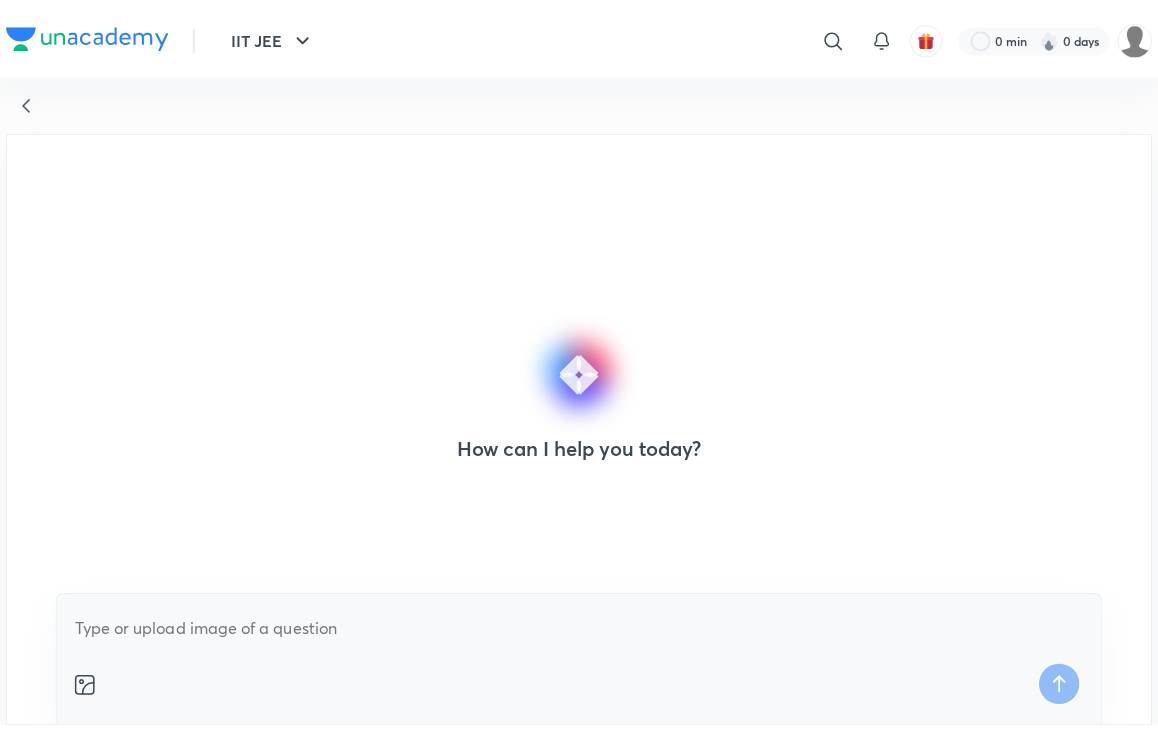 scroll, scrollTop: 0, scrollLeft: 0, axis: both 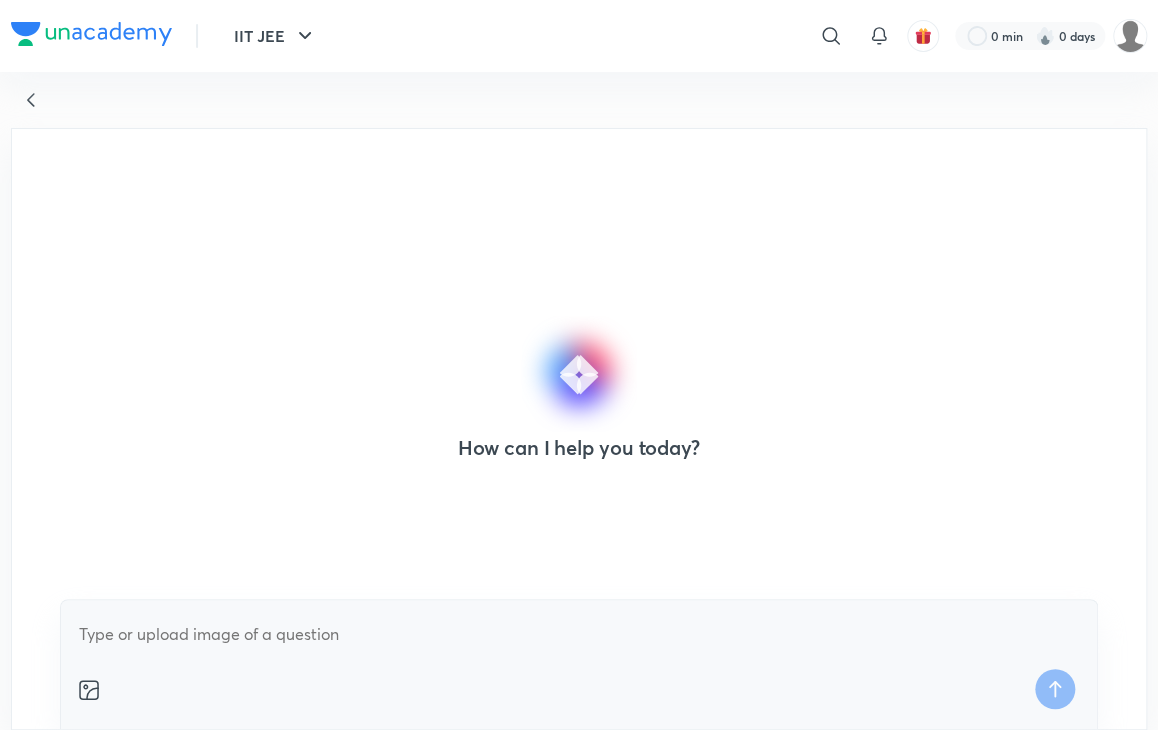 click on "How can I help you today?" at bounding box center (579, 388) 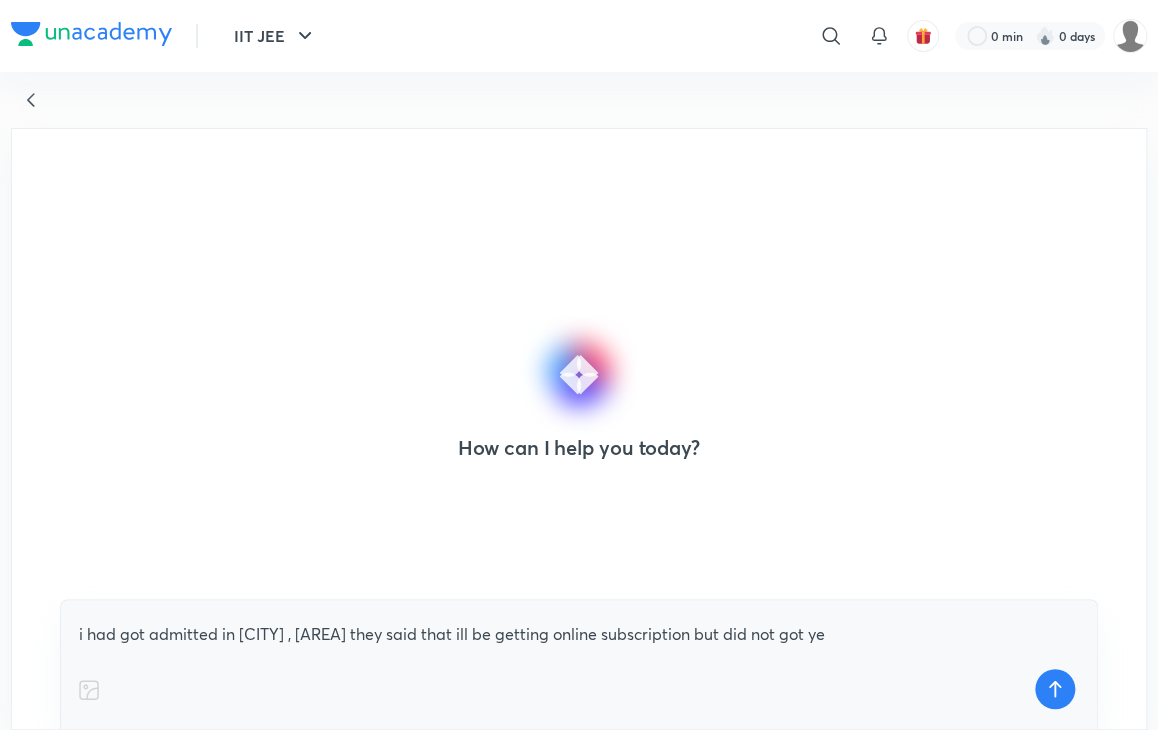 type on "i had got admitted in [CITY] , [AREA] they said that ill be getting online subscription but did not got yet" 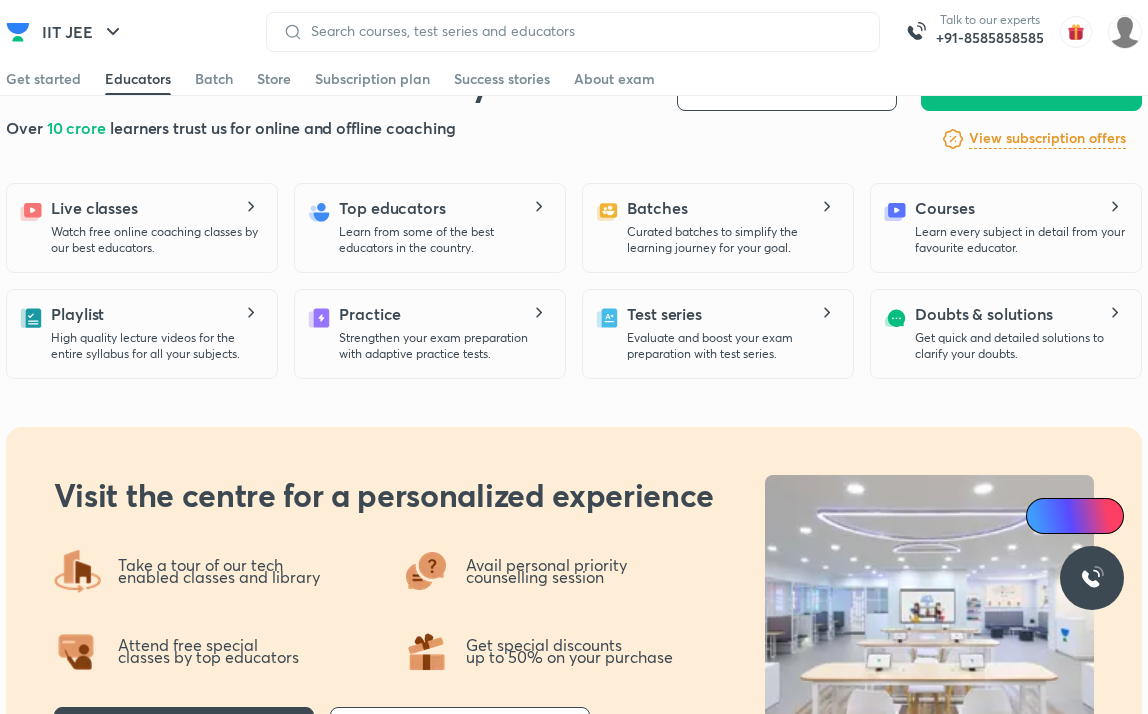 scroll, scrollTop: 388, scrollLeft: 0, axis: vertical 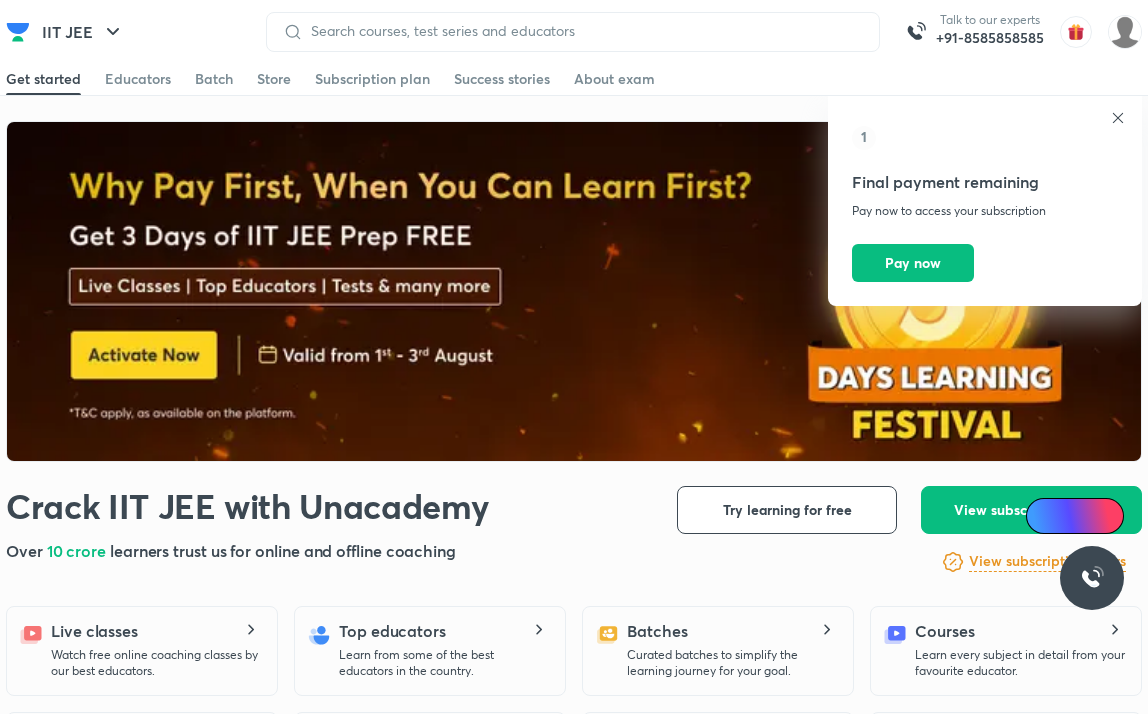 click 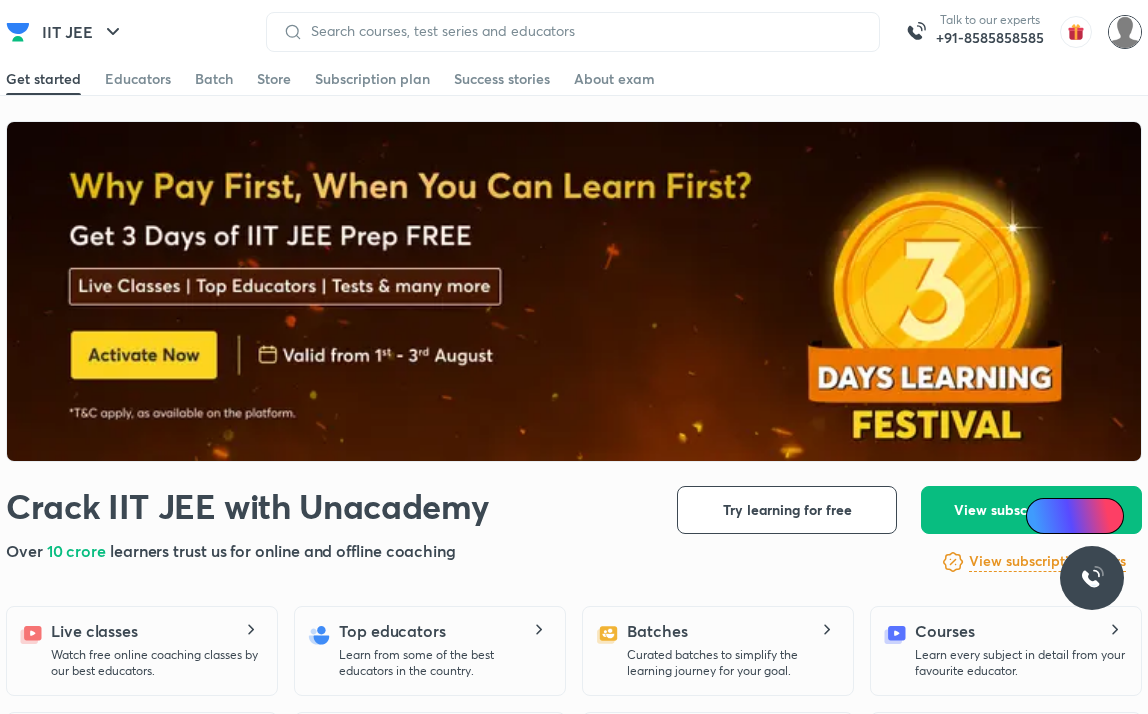 click at bounding box center [1125, 32] 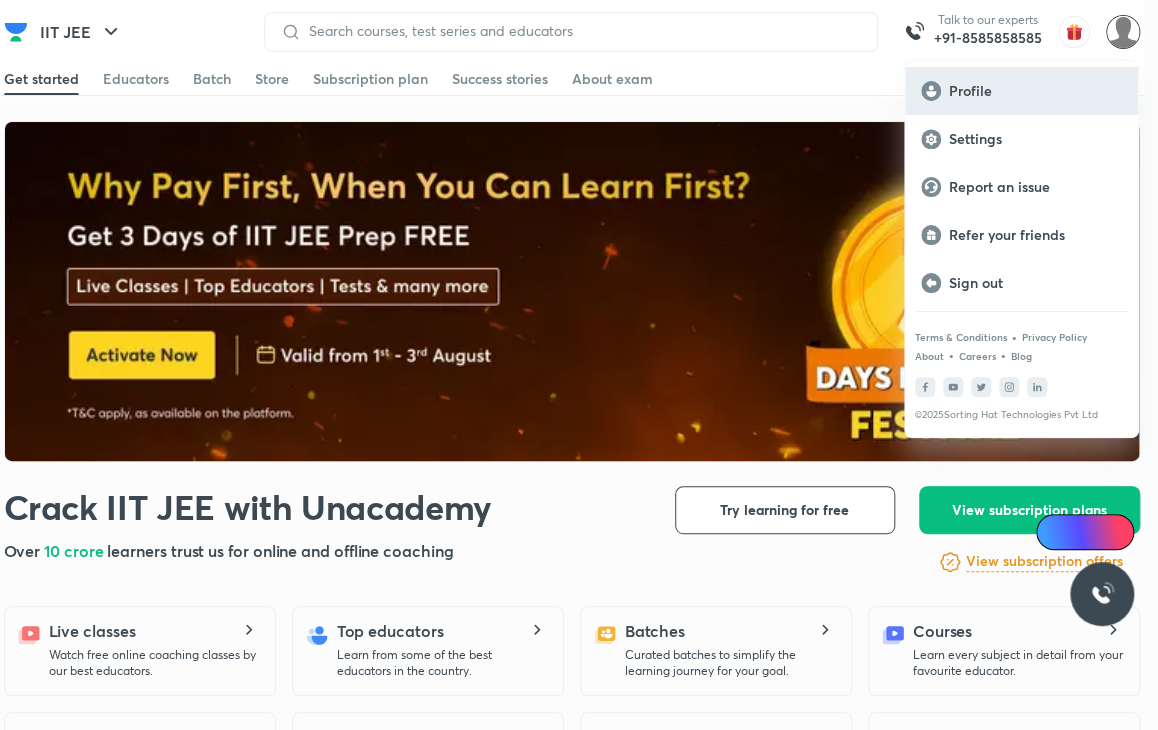 click on "Profile" at bounding box center [1035, 91] 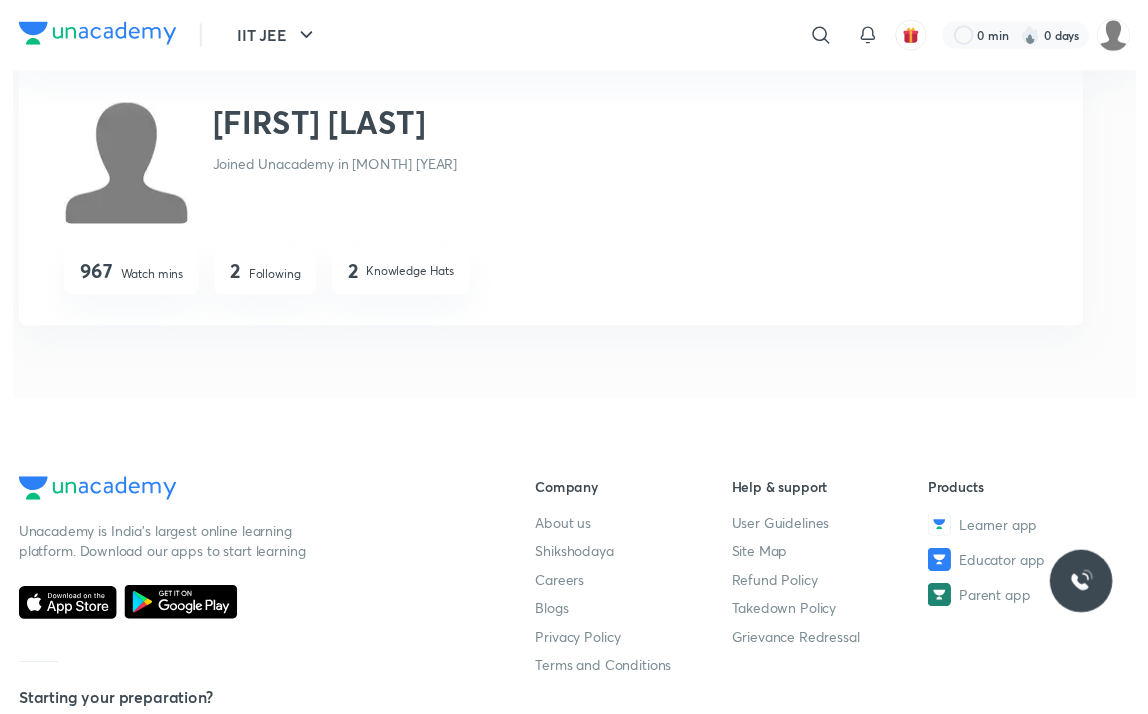 scroll, scrollTop: 0, scrollLeft: 0, axis: both 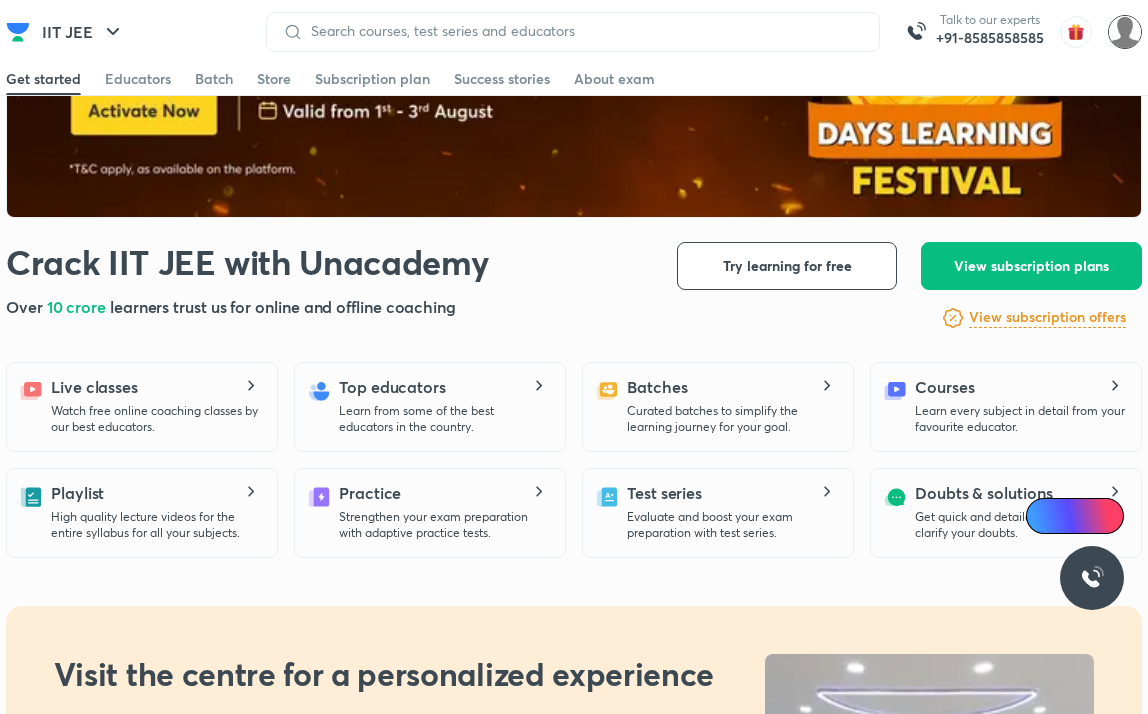 click at bounding box center (1125, 32) 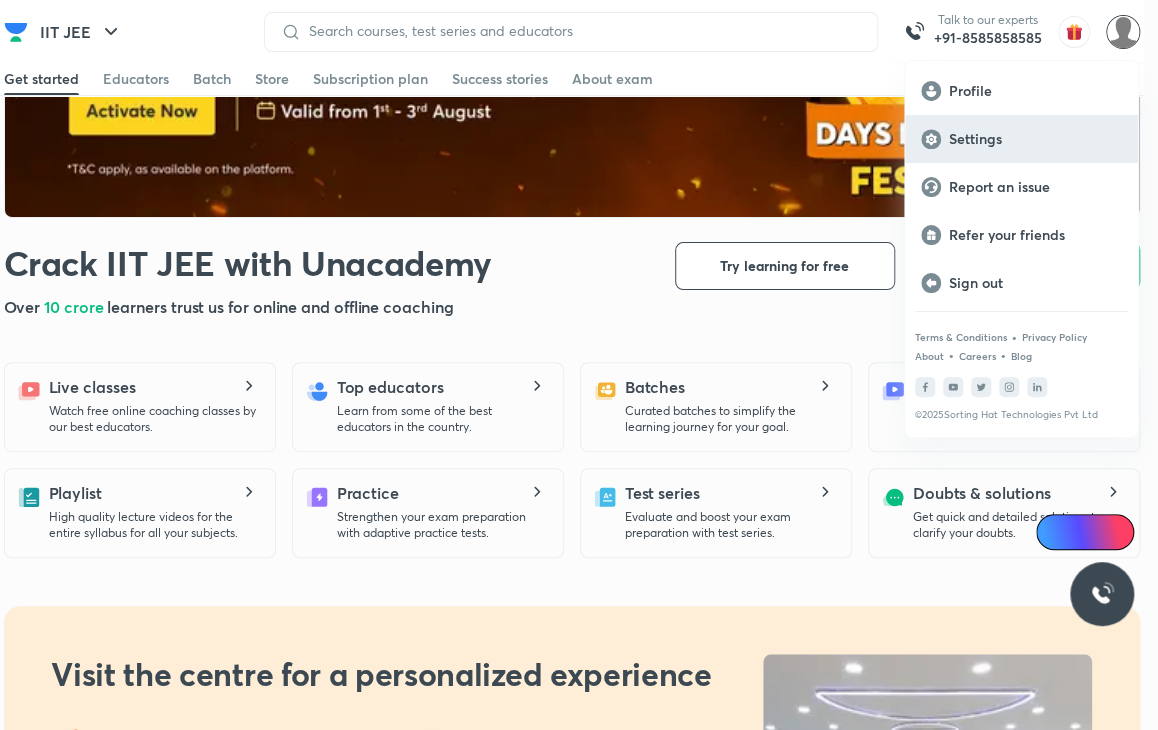 click on "Settings" at bounding box center (1035, 139) 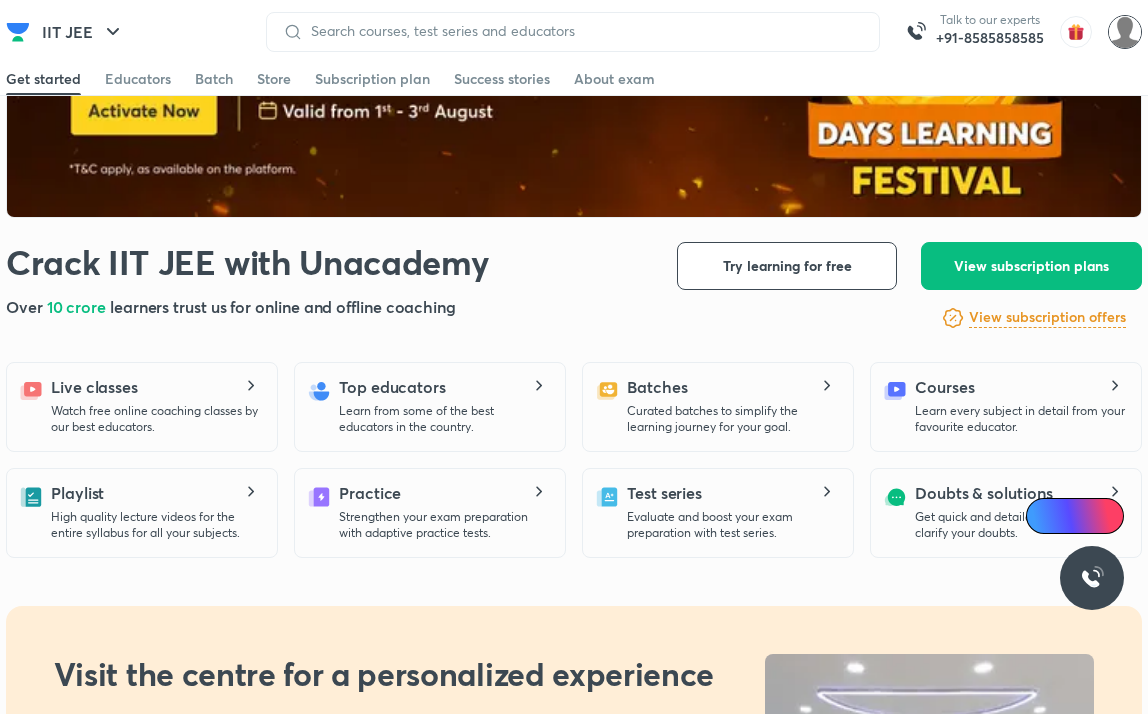click at bounding box center [1125, 32] 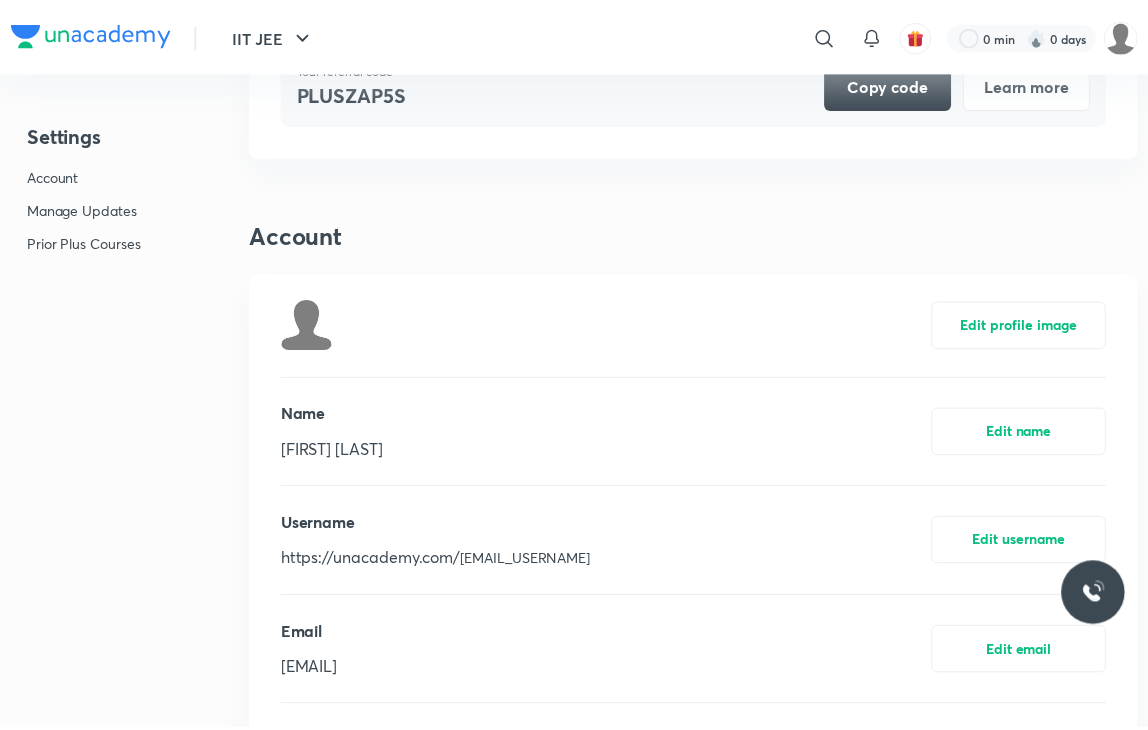 scroll, scrollTop: 0, scrollLeft: 0, axis: both 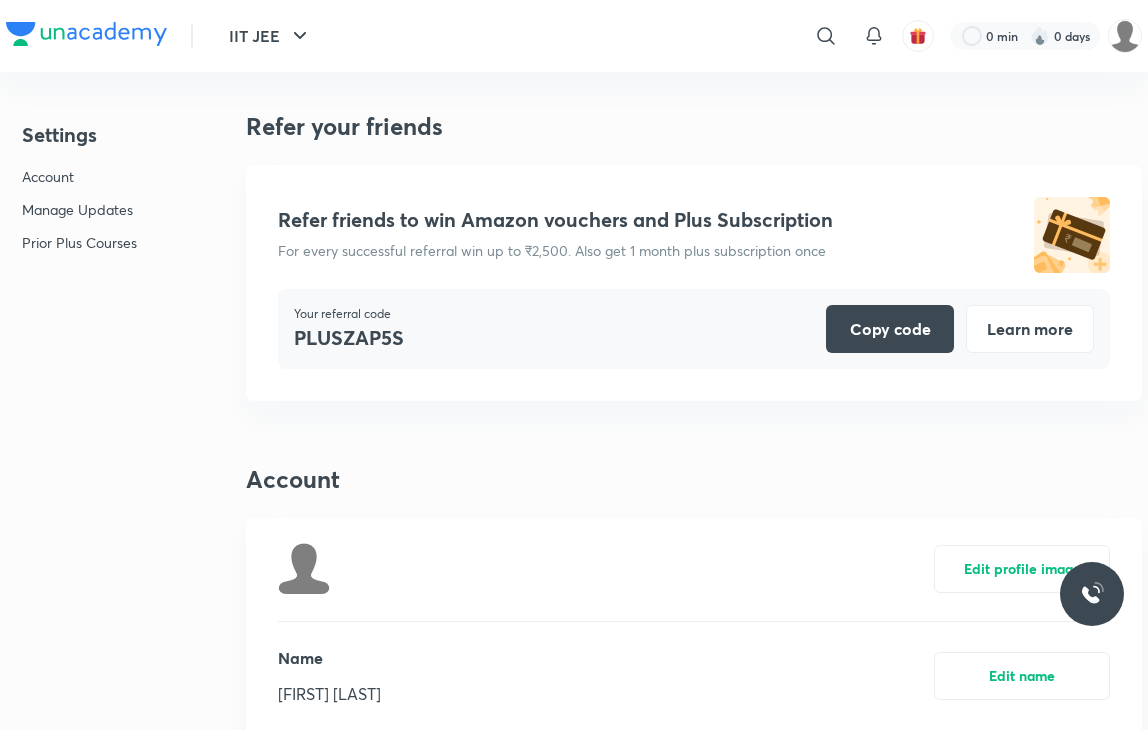 click on "Refer friends to win Amazon vouchers and Plus Subscription For every successful referral win up to ₹2,500. Also get 1 month plus subscription once Your referral code PLUSZAP5S Copy code Learn more" at bounding box center [694, 283] 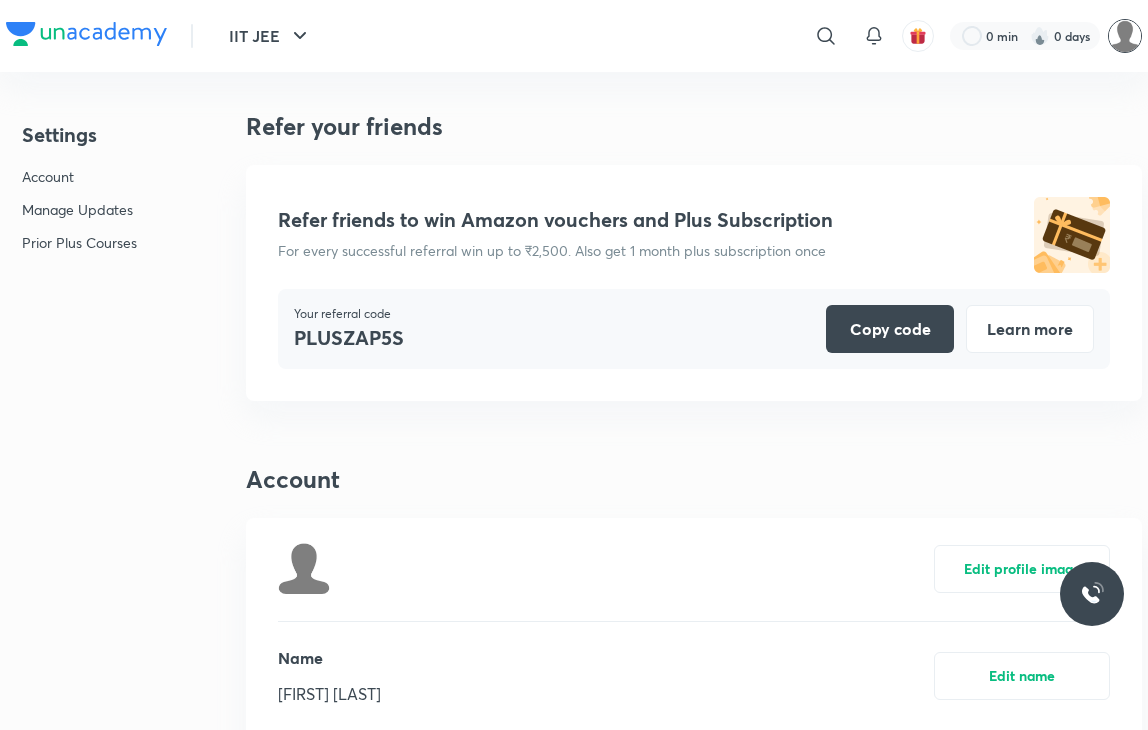 click at bounding box center (1125, 36) 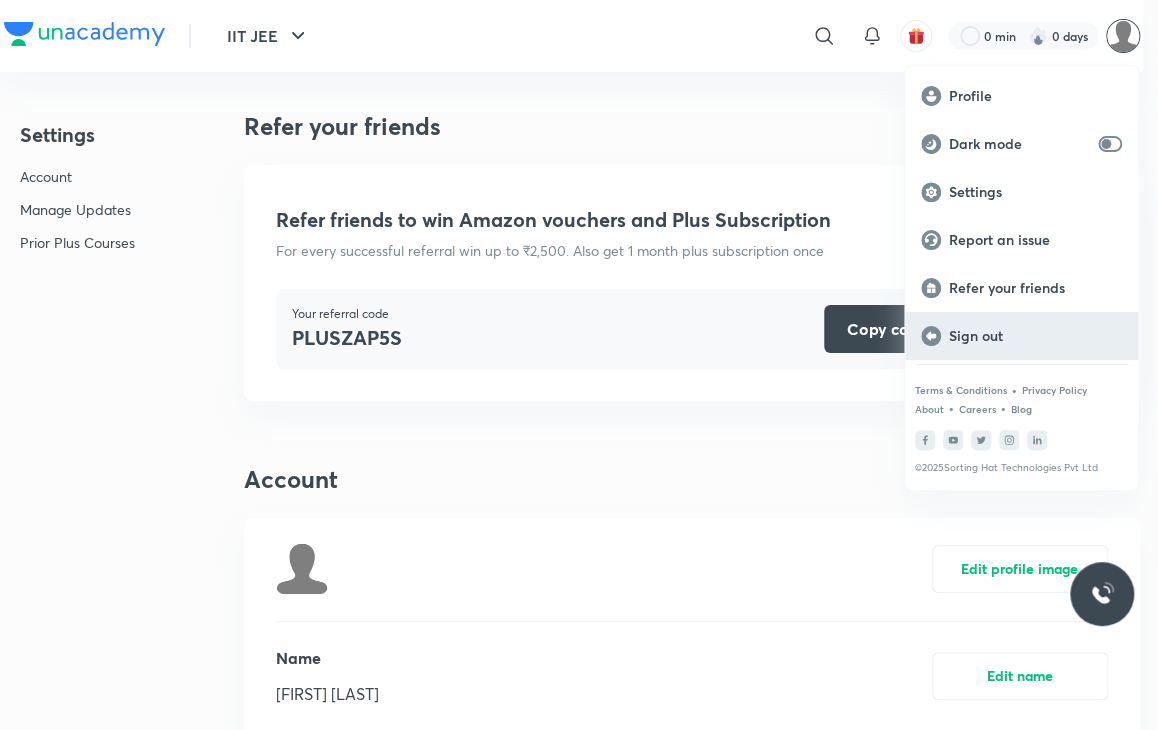 click on "Sign out" at bounding box center [1021, 336] 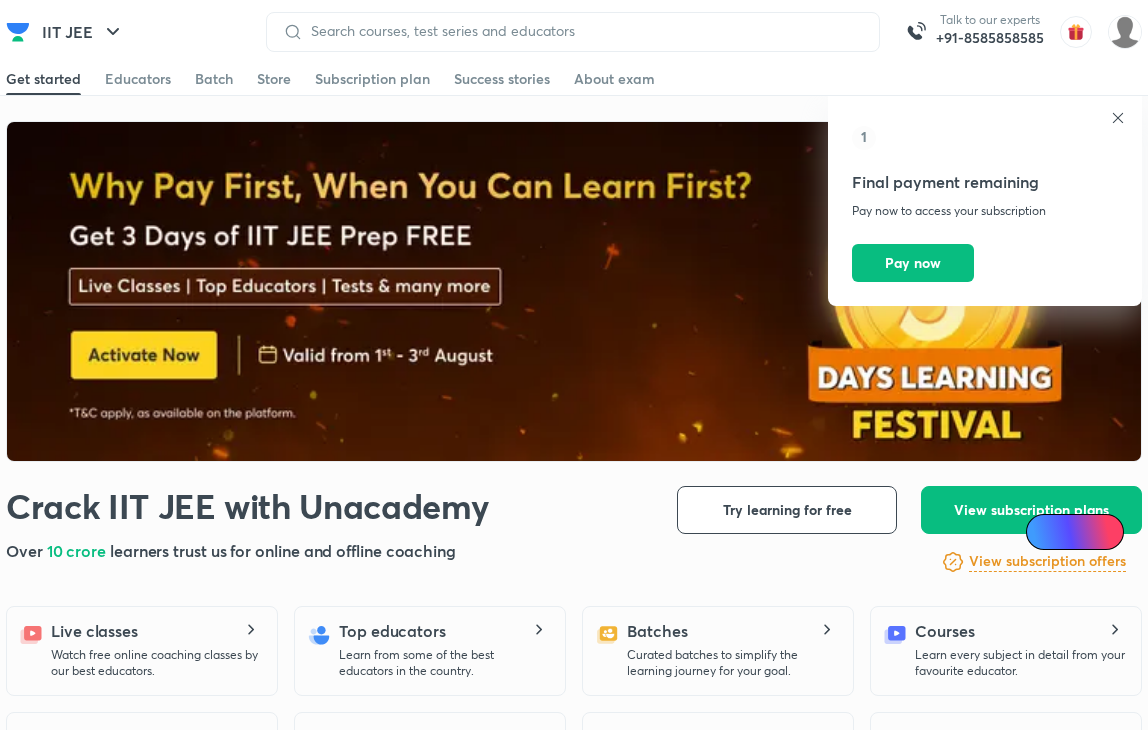 scroll, scrollTop: 0, scrollLeft: 0, axis: both 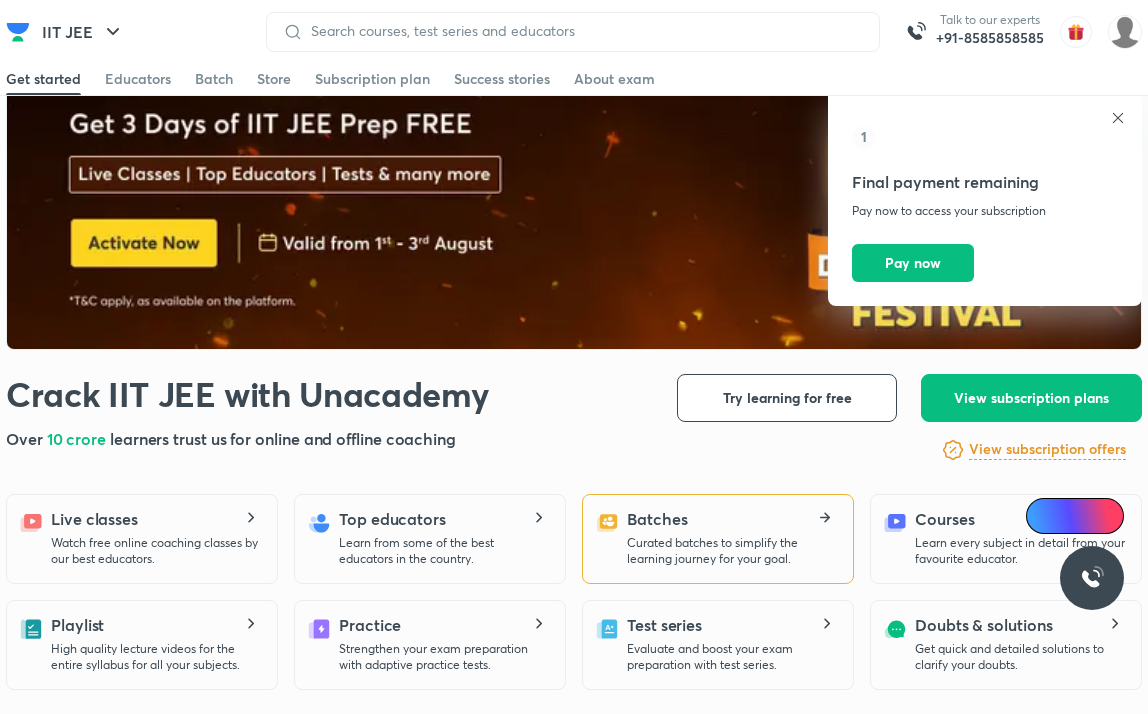 click on "Batches Curated batches to simplify the learning journey for your goal." at bounding box center (732, 537) 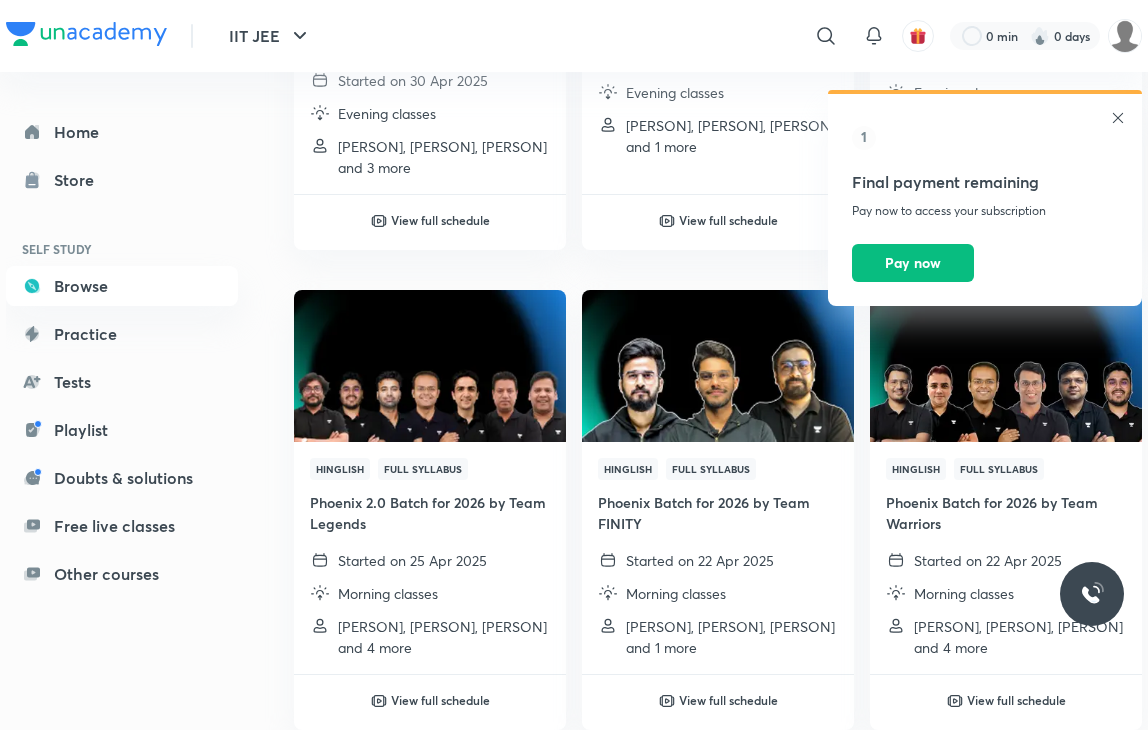 scroll, scrollTop: 2422, scrollLeft: 0, axis: vertical 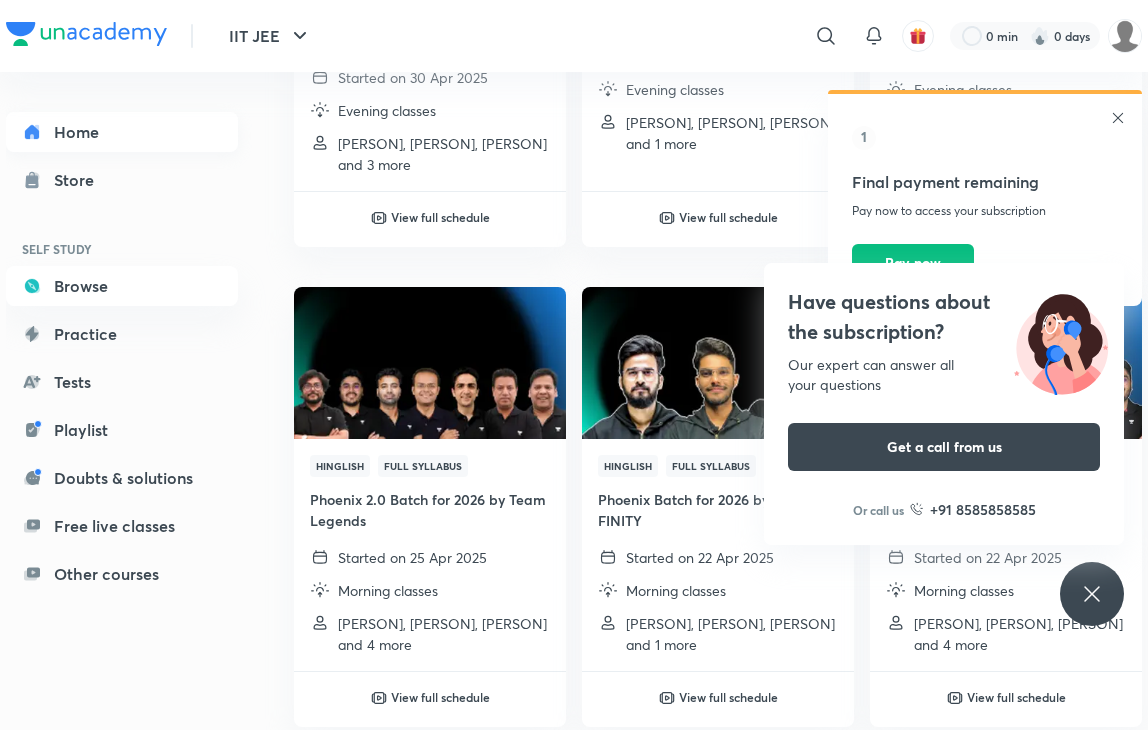 click on "Home" at bounding box center [122, 132] 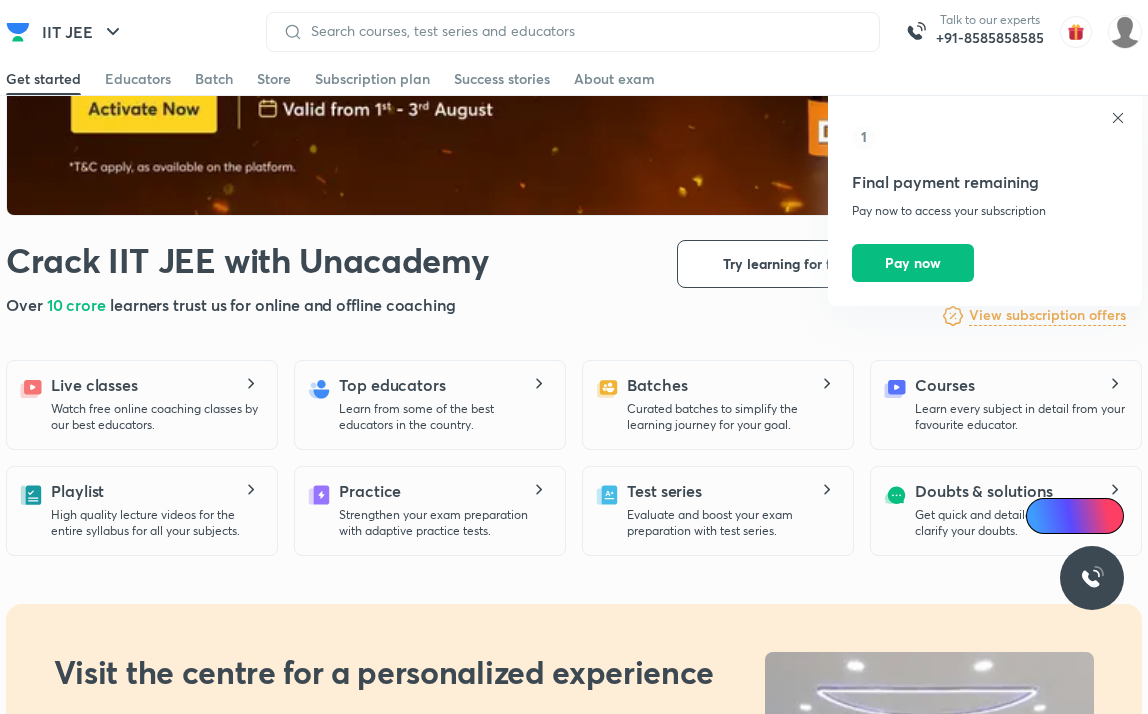 scroll, scrollTop: 247, scrollLeft: 0, axis: vertical 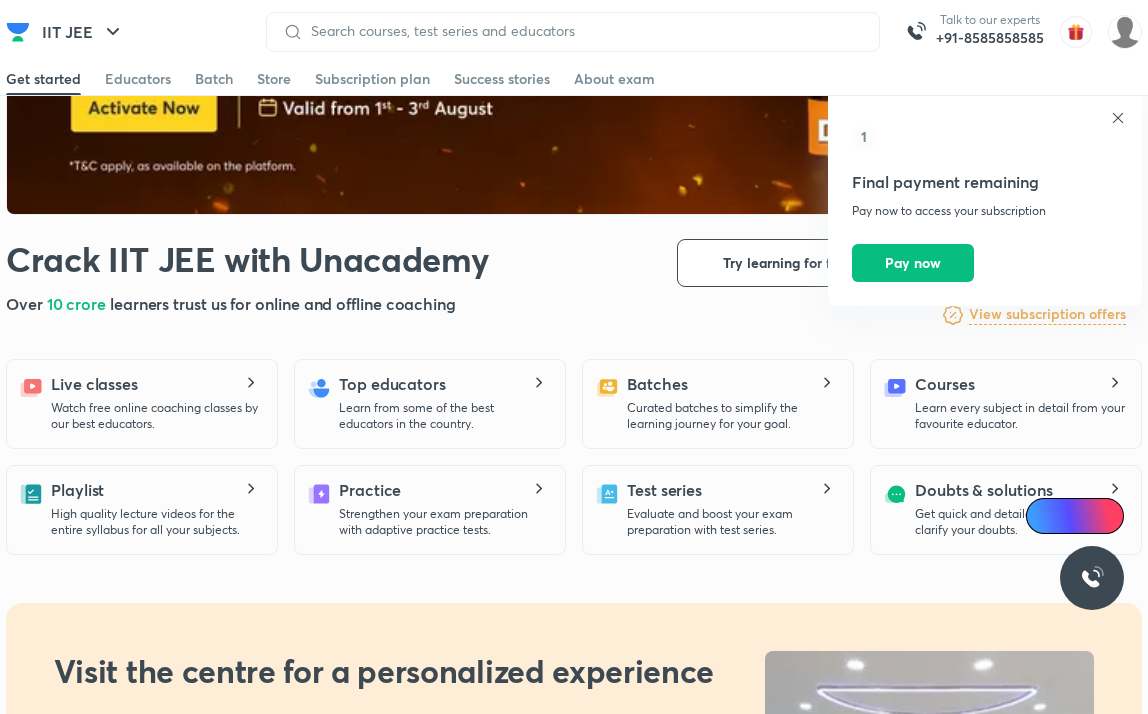 click on "Live classes Watch free online coaching classes by our best educators." at bounding box center [156, 402] 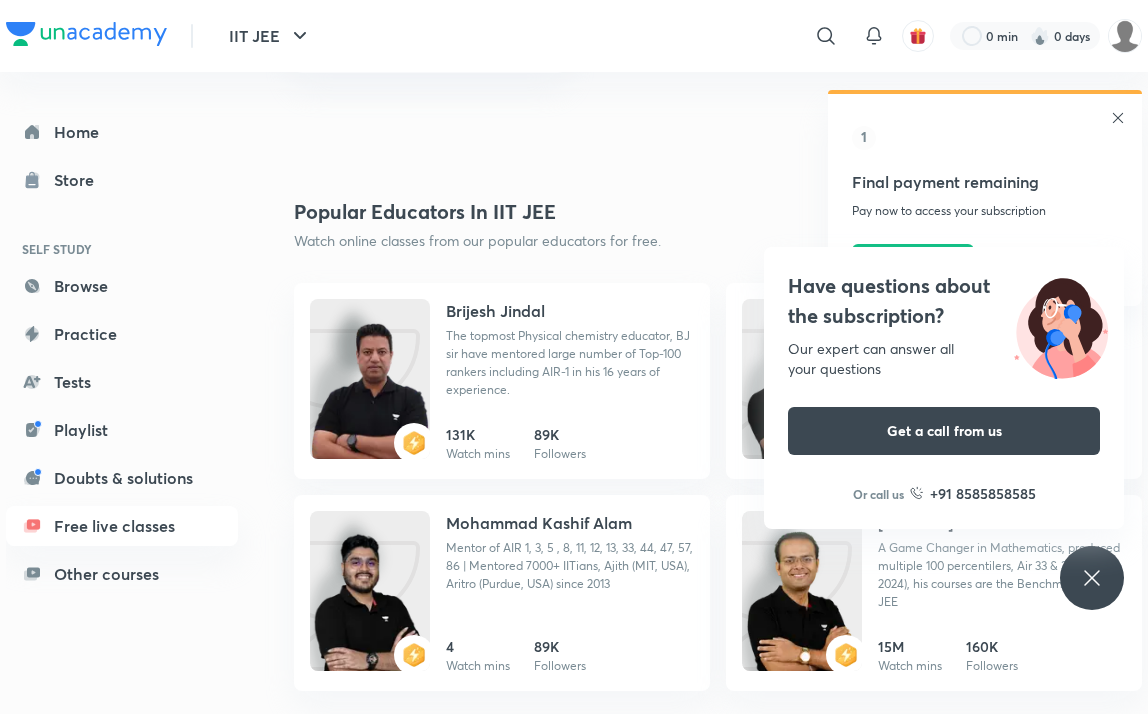 scroll, scrollTop: 2032, scrollLeft: 0, axis: vertical 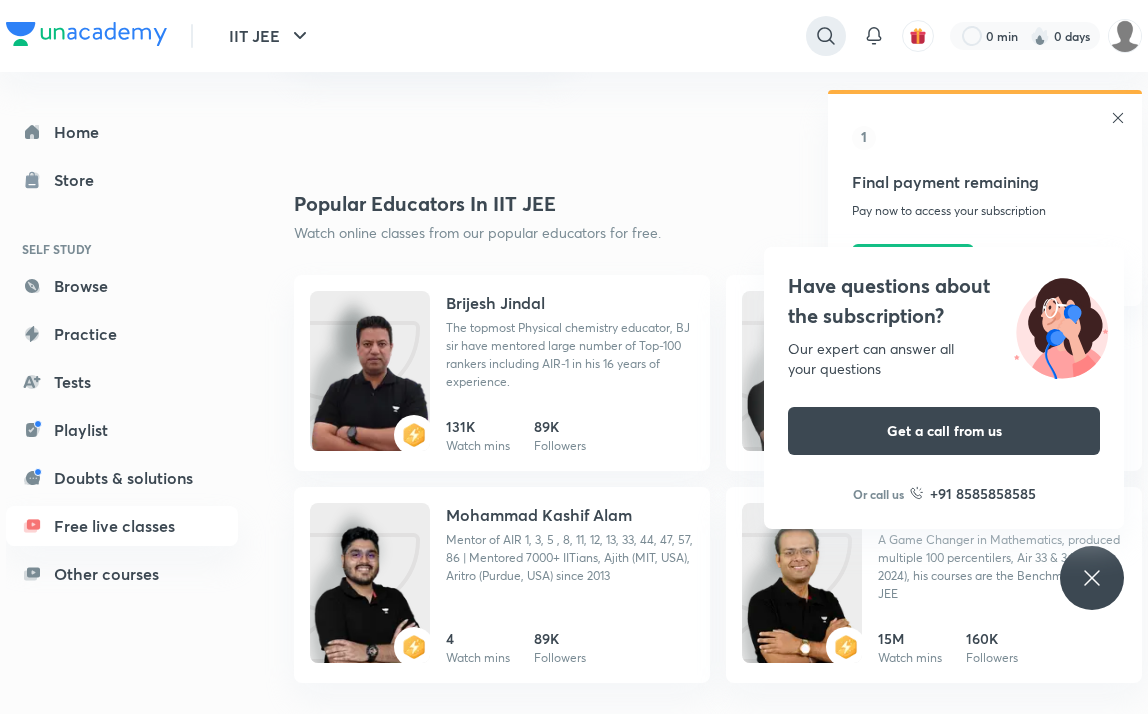 click 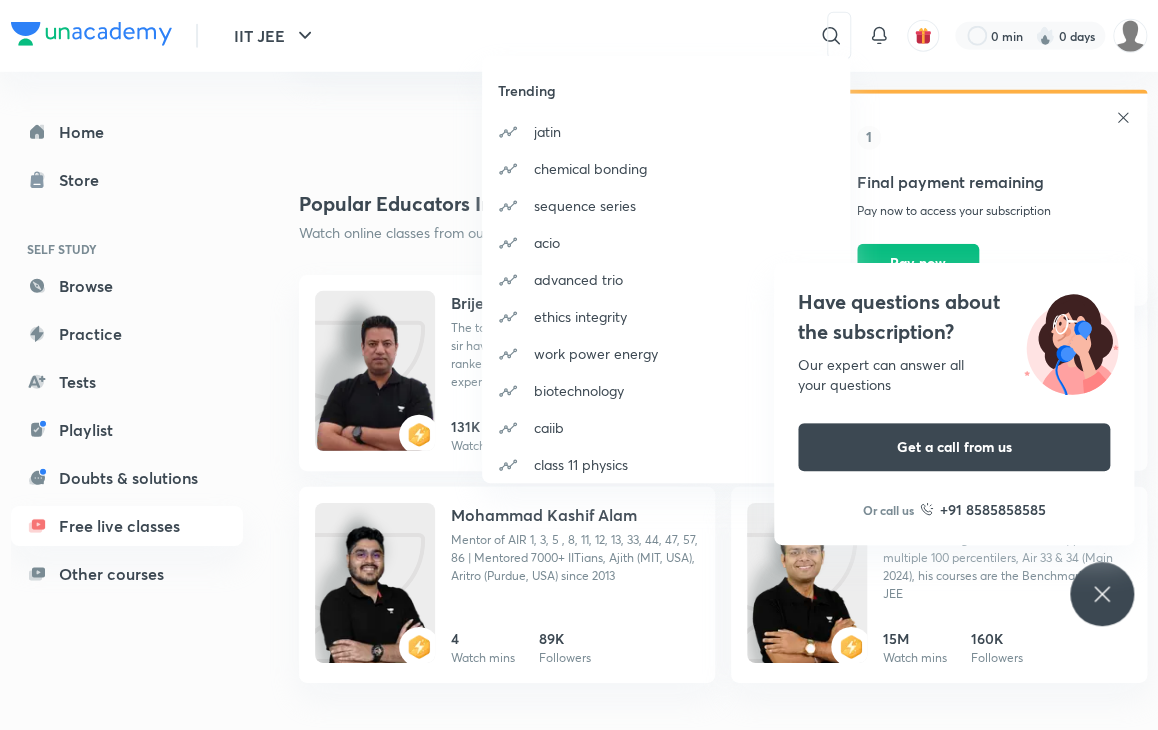 click on "Trending jatin chemical bonding sequence series acio advanced trio ethics integrity work power energy biotechnology caiib class 11 physics" at bounding box center (579, 365) 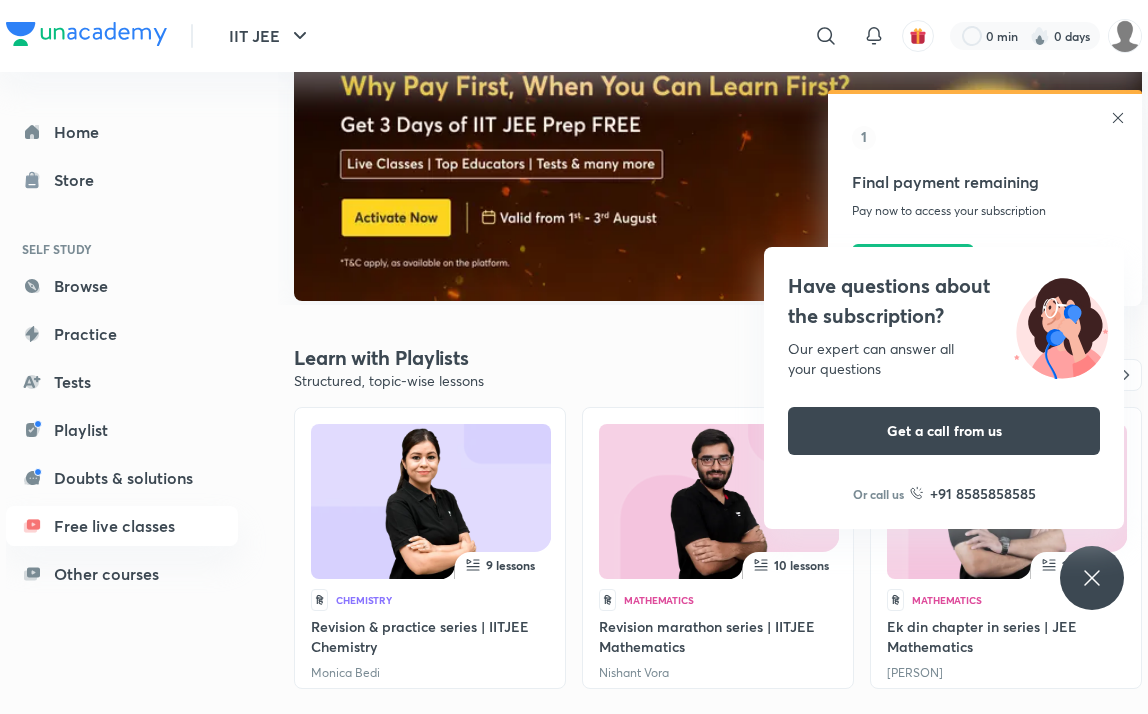 scroll, scrollTop: 0, scrollLeft: 0, axis: both 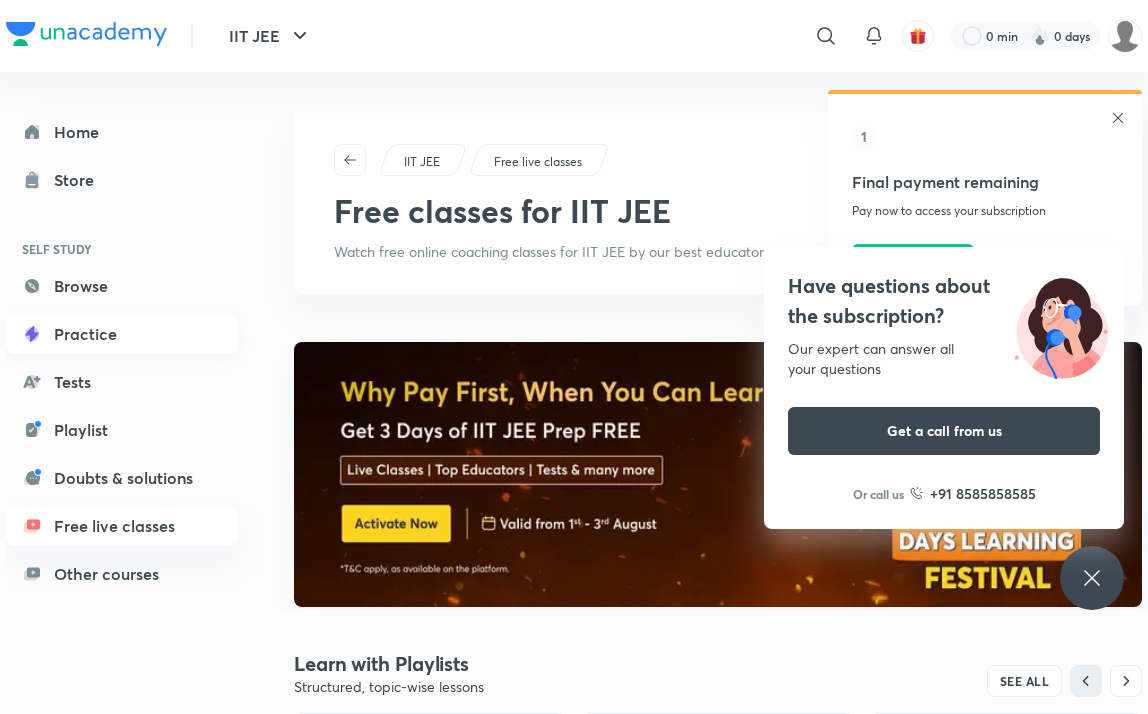 click on "Practice" at bounding box center [122, 334] 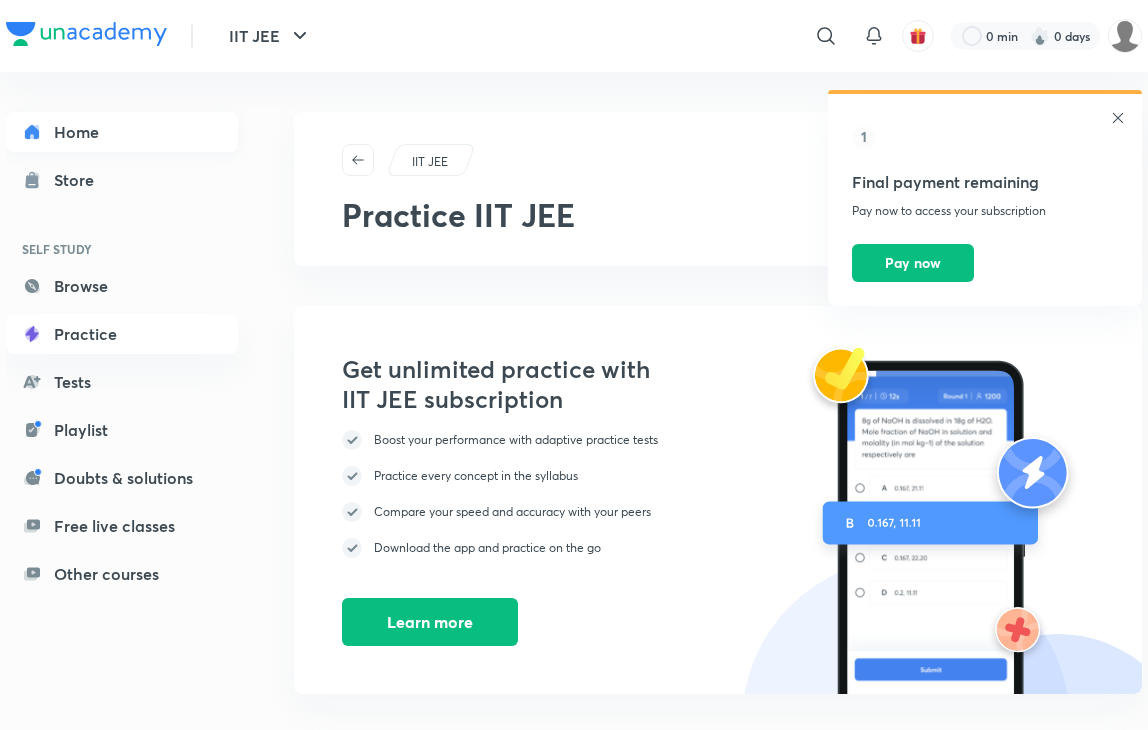 click on "Home" at bounding box center [122, 132] 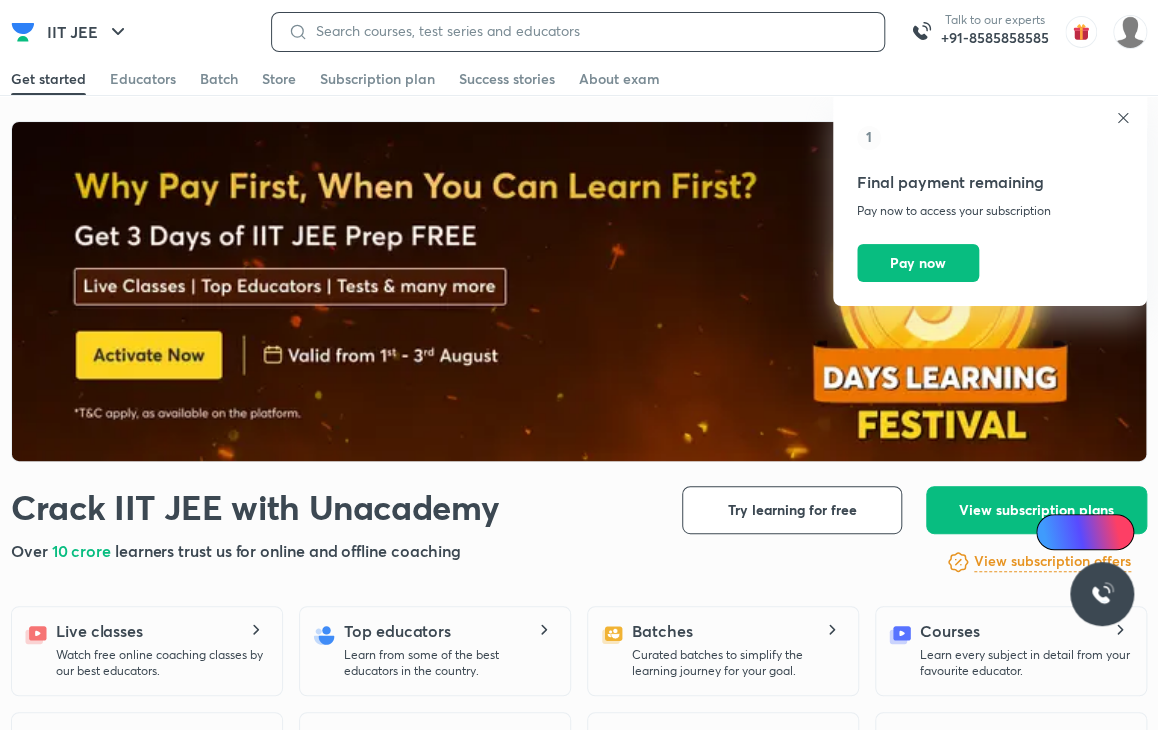 click at bounding box center [588, 31] 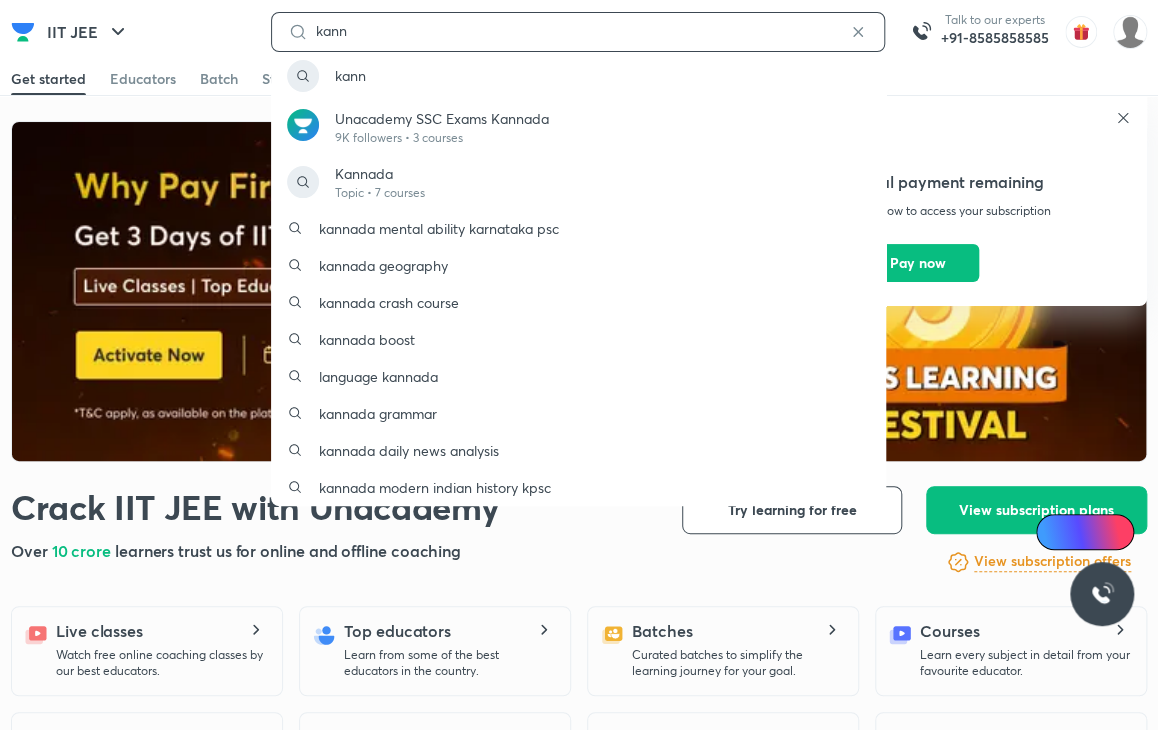 type on "kann" 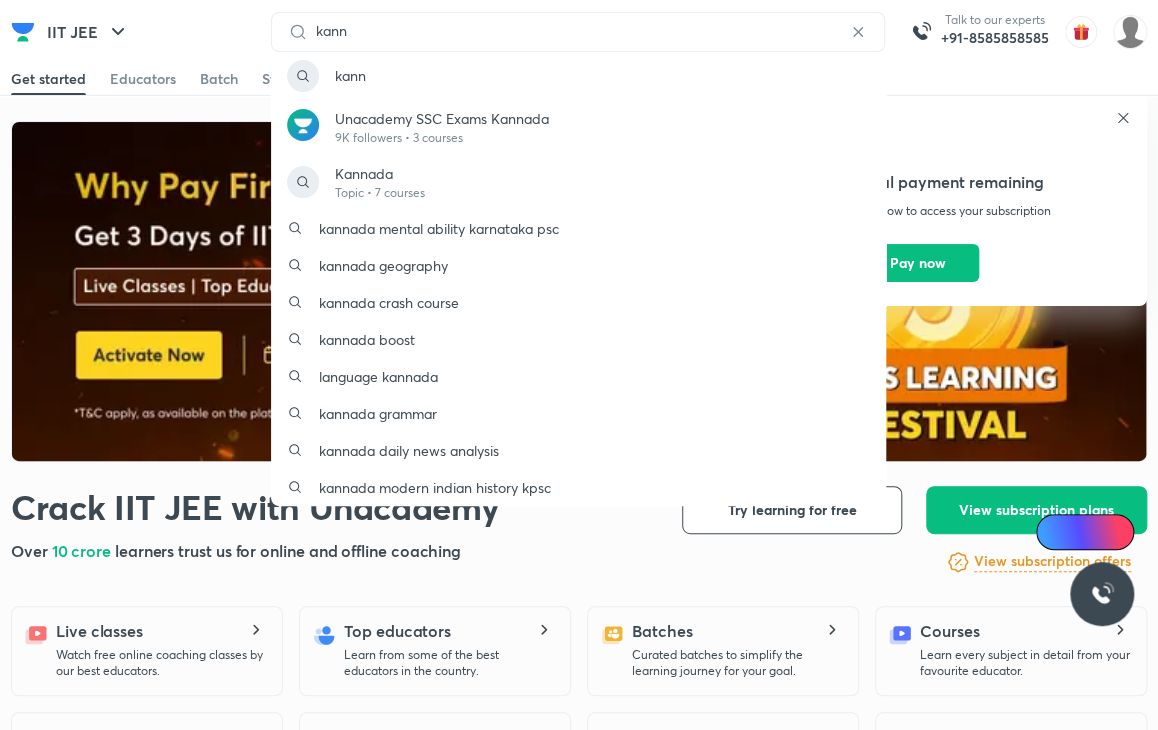 click on "kann" at bounding box center (578, 32) 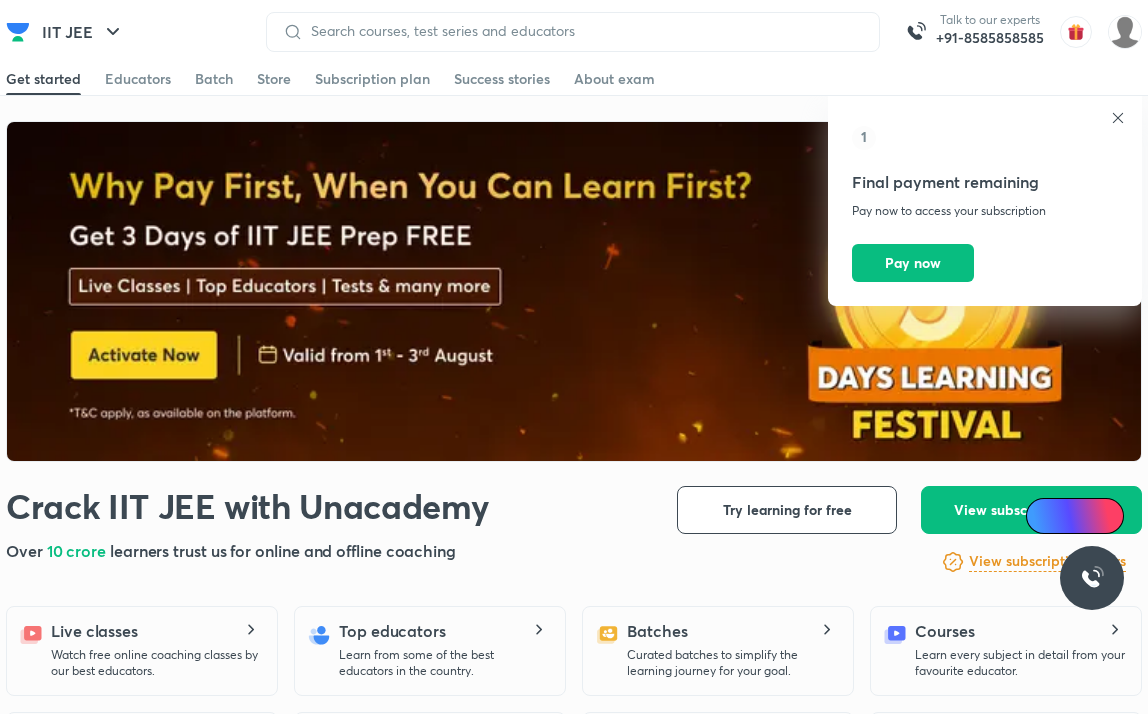 click at bounding box center [575, 292] 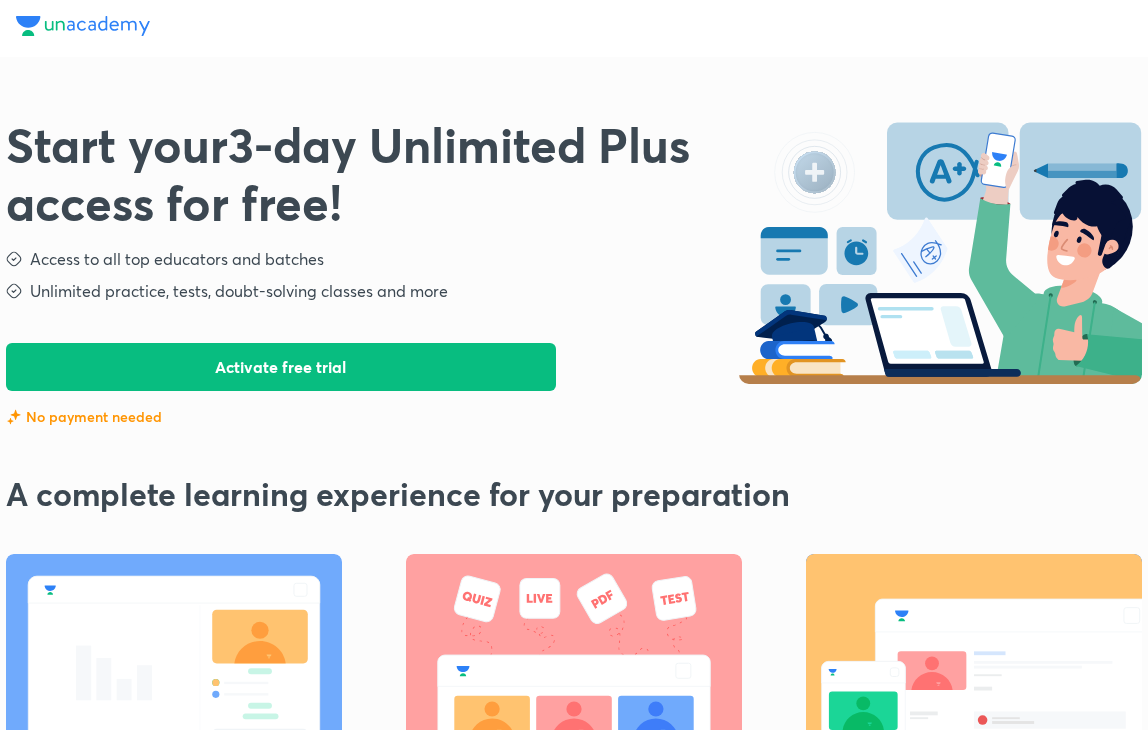 scroll, scrollTop: 0, scrollLeft: 0, axis: both 